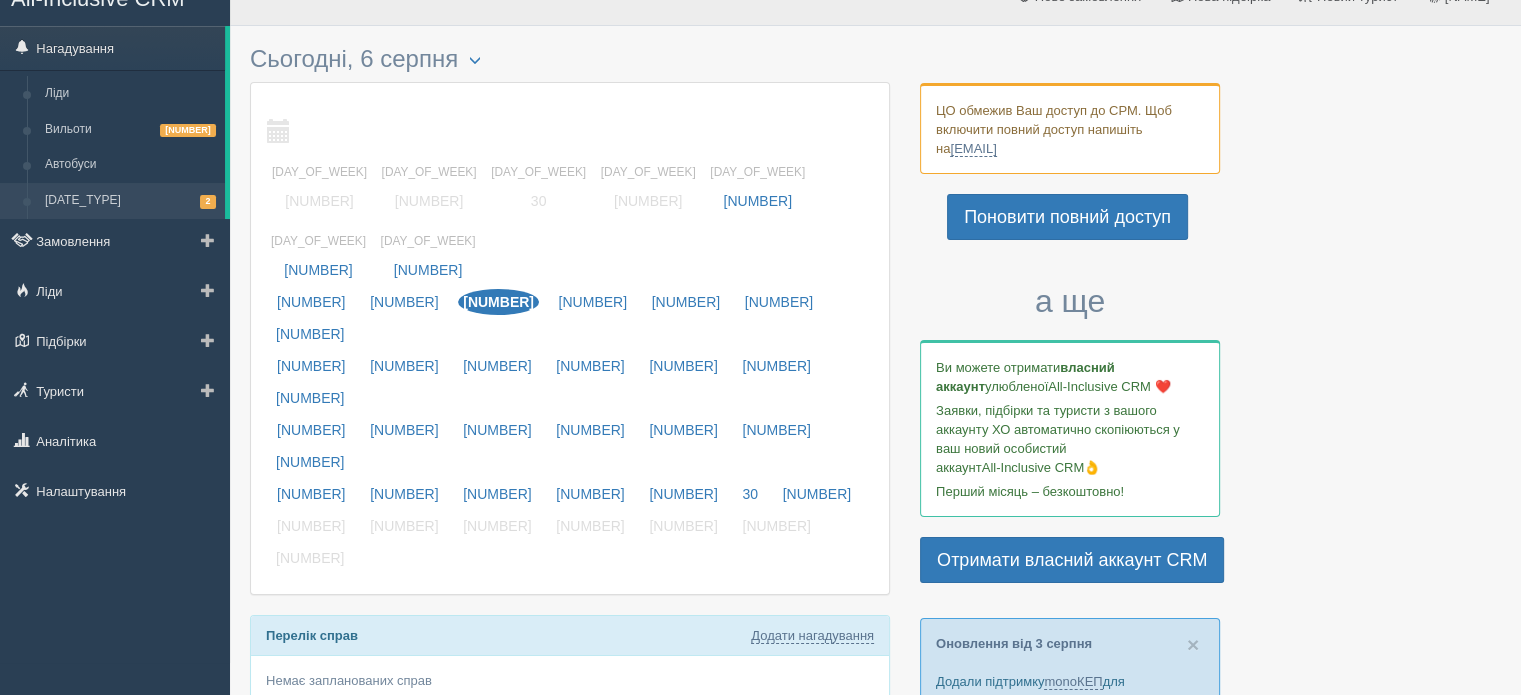 scroll, scrollTop: 0, scrollLeft: 0, axis: both 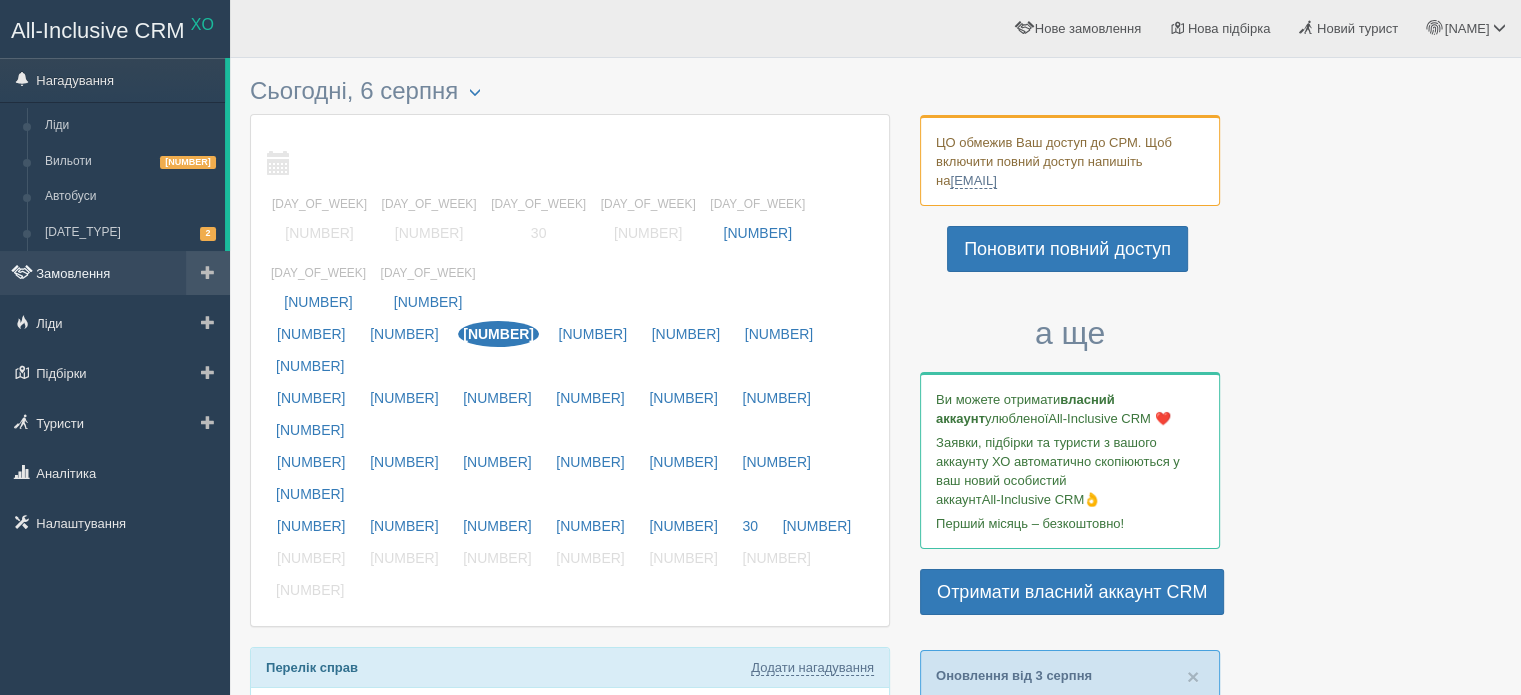 click on "Замовлення" at bounding box center (115, 273) 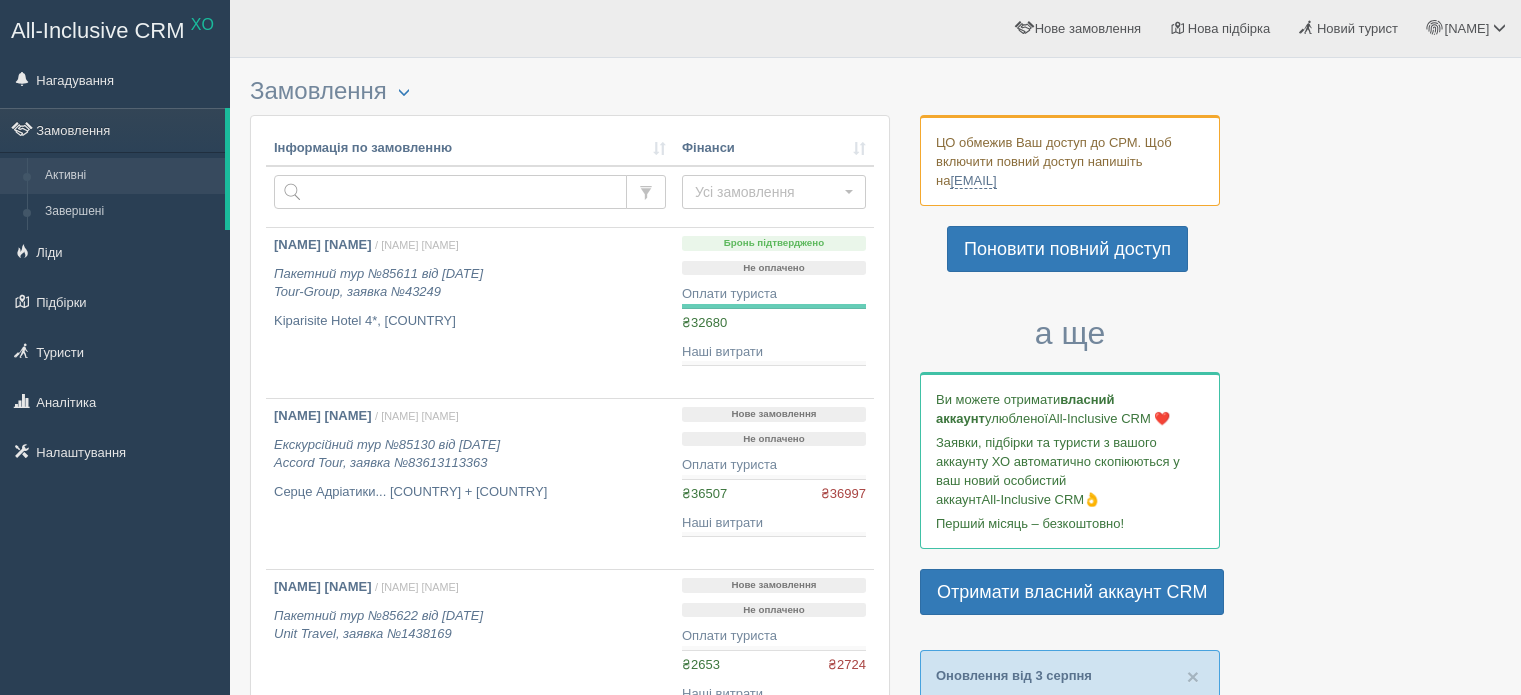 scroll, scrollTop: 0, scrollLeft: 0, axis: both 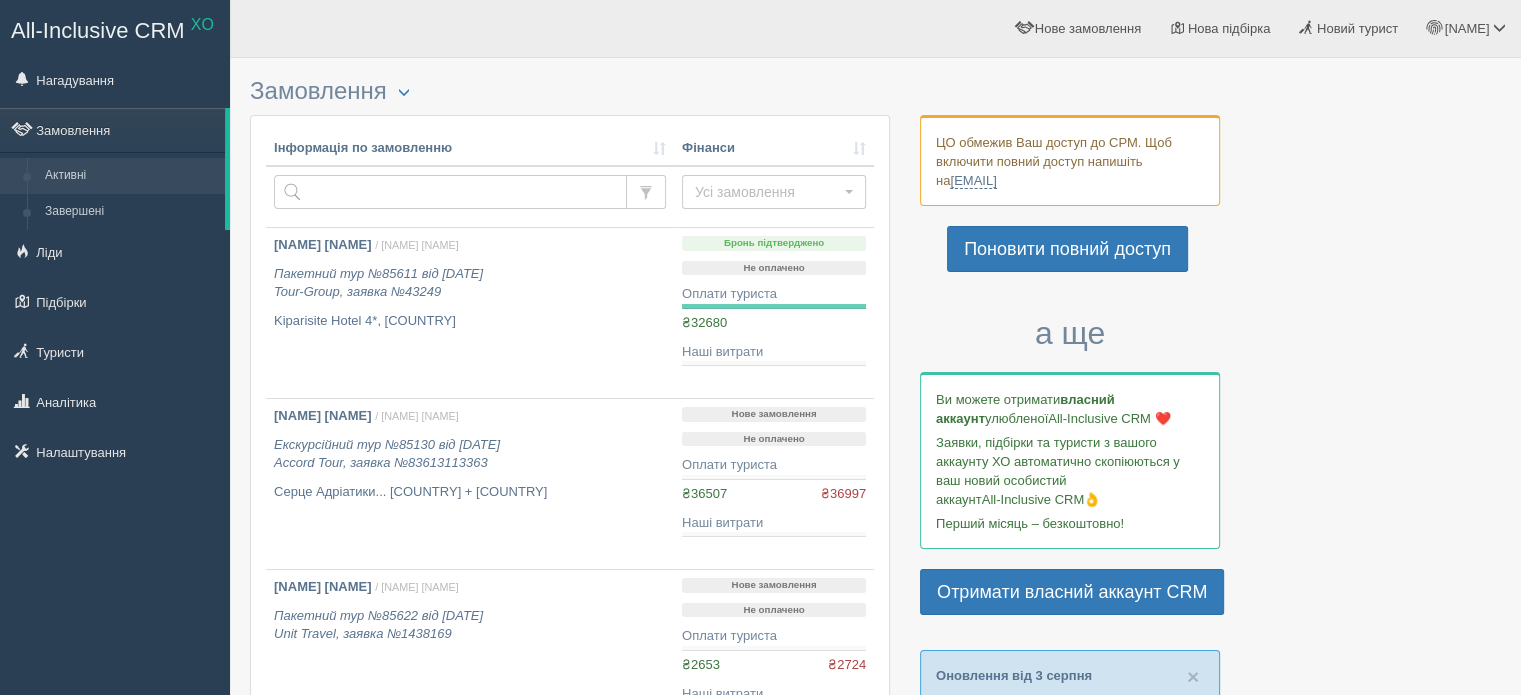 click on "Замовлення
Турист в офісі
Скачати в Excel
Розширений пошук..." at bounding box center (570, 91) 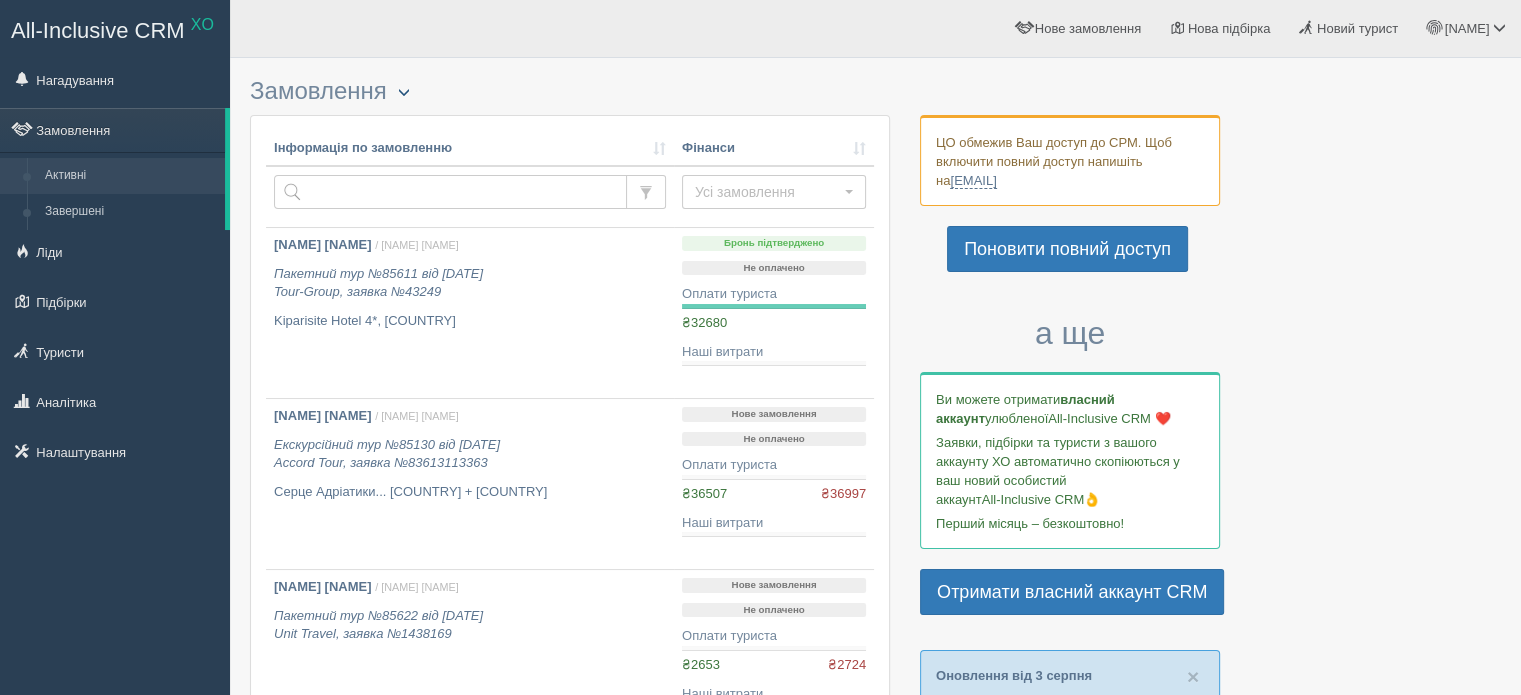 click at bounding box center (404, 92) 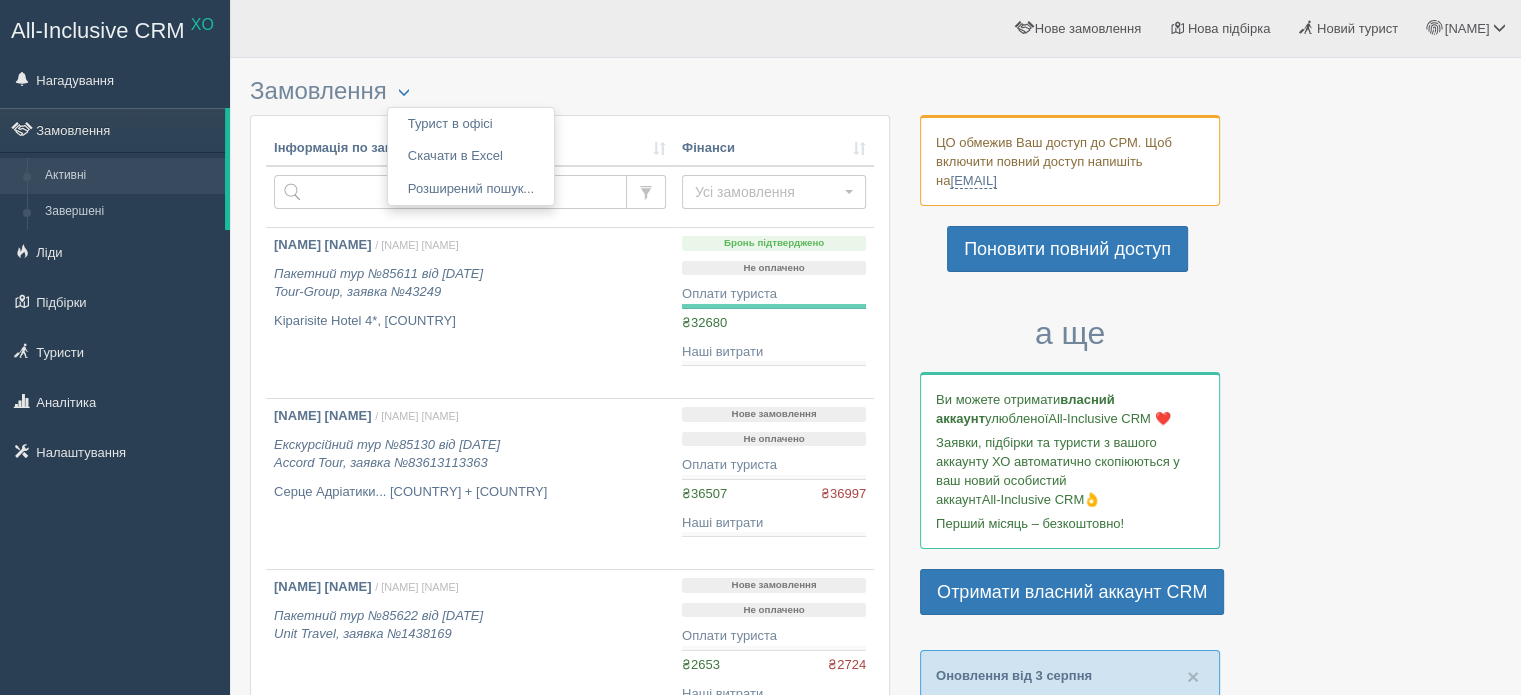 click on "Замовлення
Турист в офісі
Скачати в Excel
Розширений пошук..." at bounding box center [570, 91] 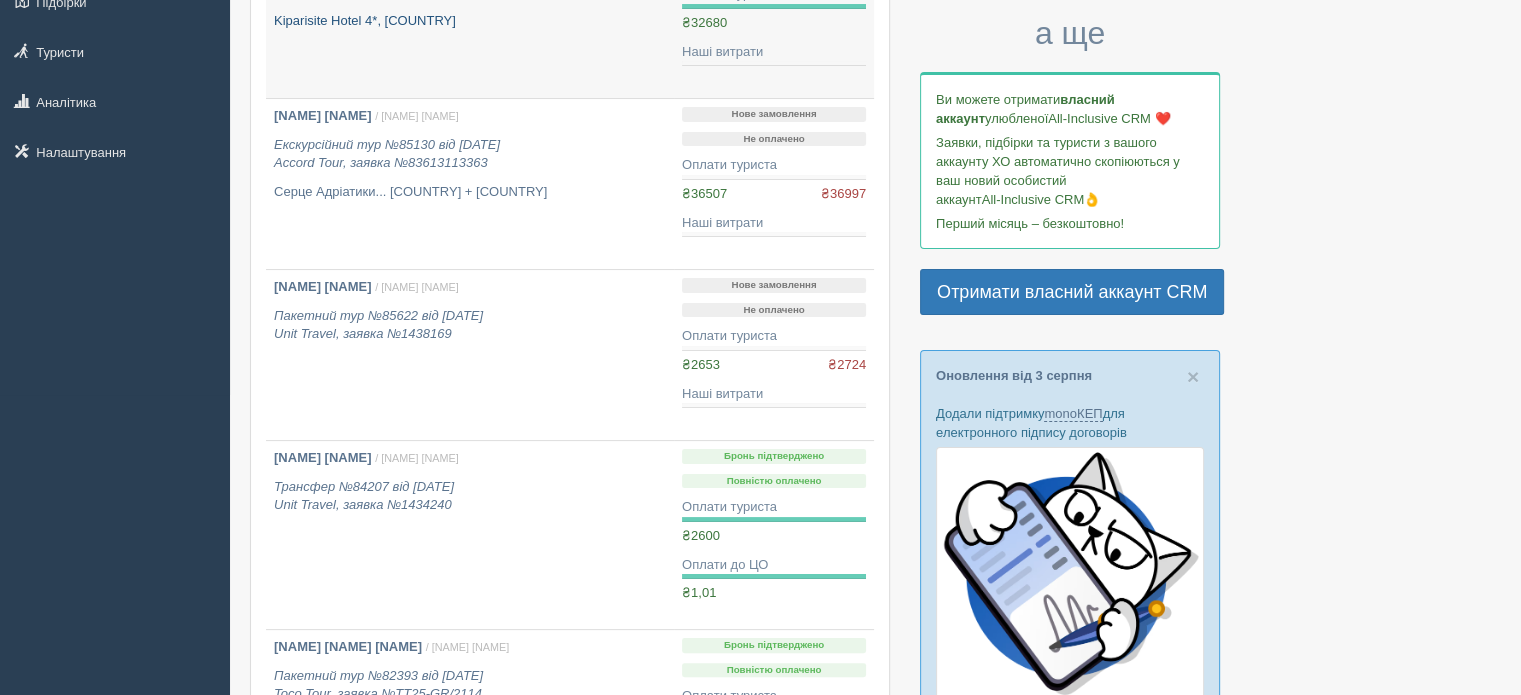 scroll, scrollTop: 400, scrollLeft: 0, axis: vertical 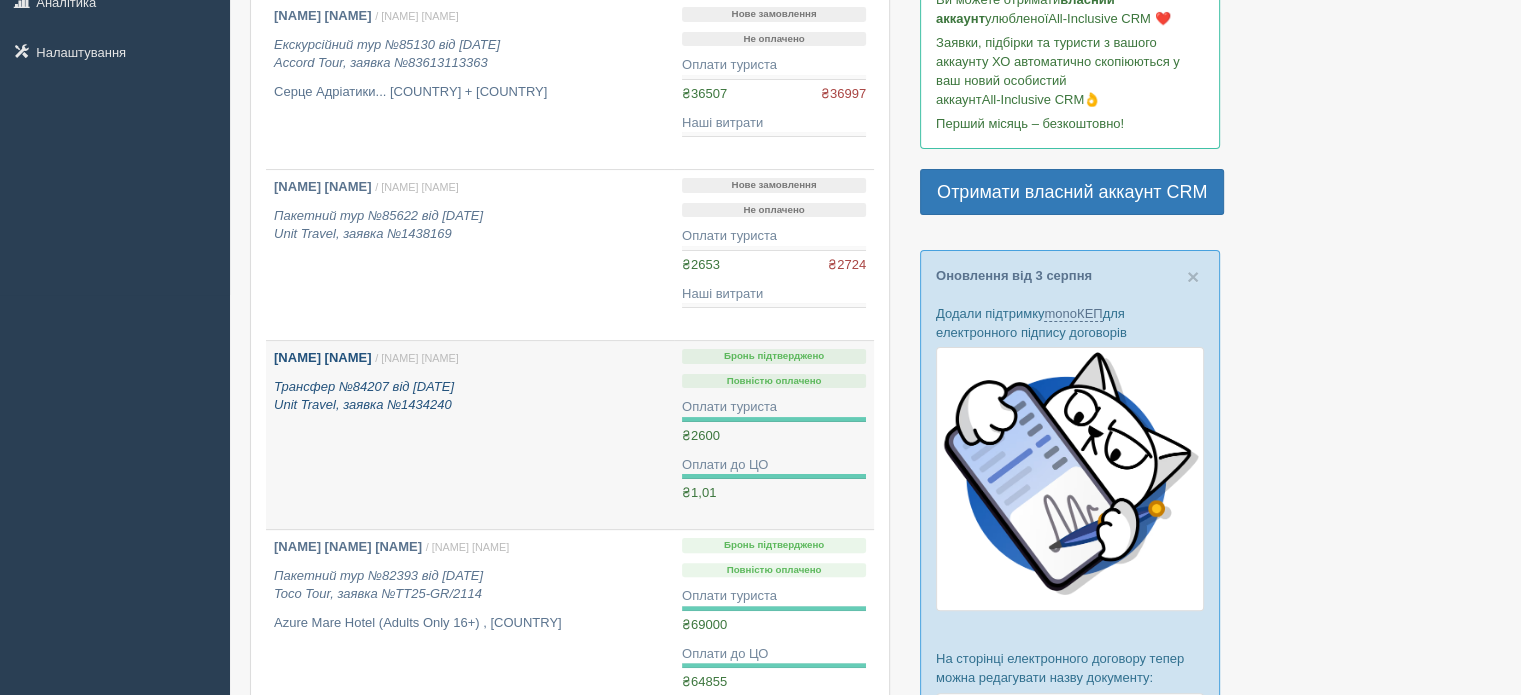 click on "Трансфер №84207 від 21.05.2025
Unit Travel, заявка №1434240" at bounding box center (364, 396) 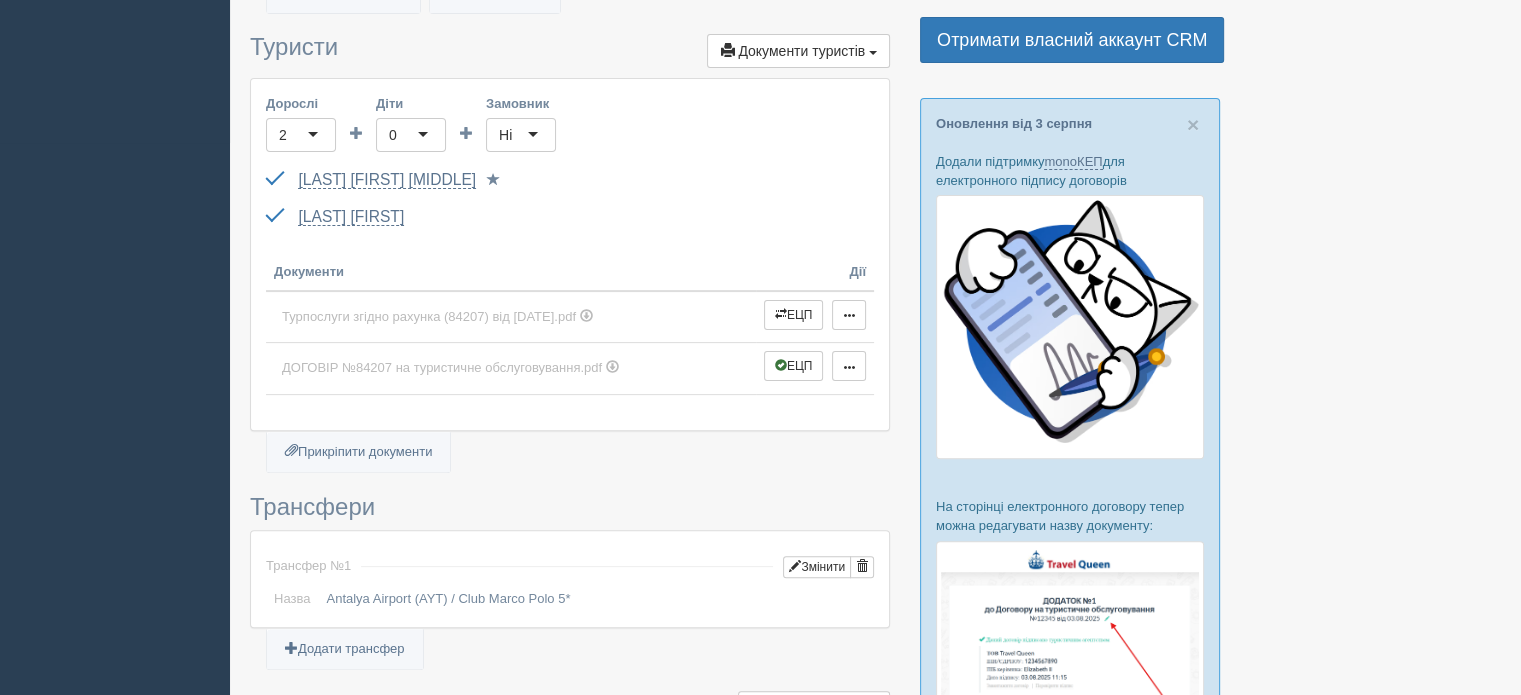 scroll, scrollTop: 700, scrollLeft: 0, axis: vertical 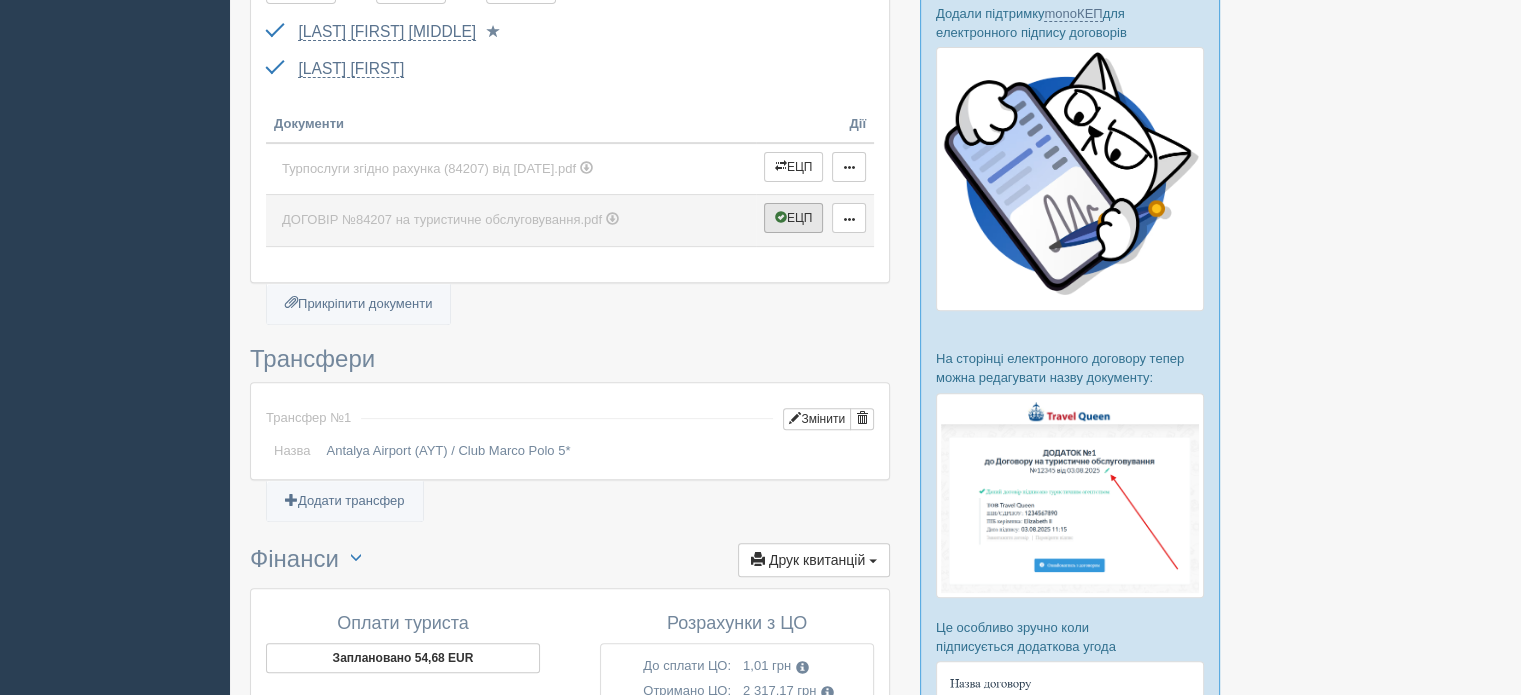 click on "ЕЦП" at bounding box center (794, 218) 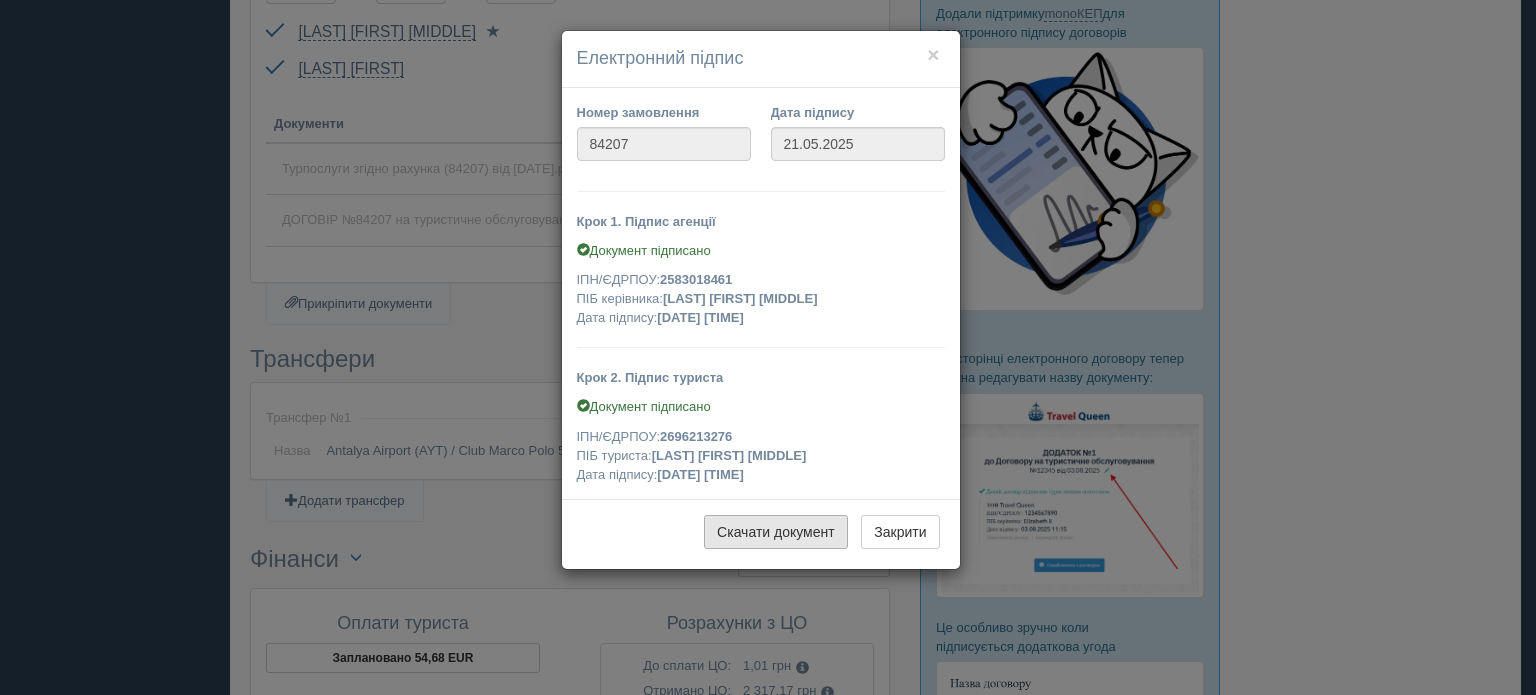 click on "Скачати документ" at bounding box center [776, 532] 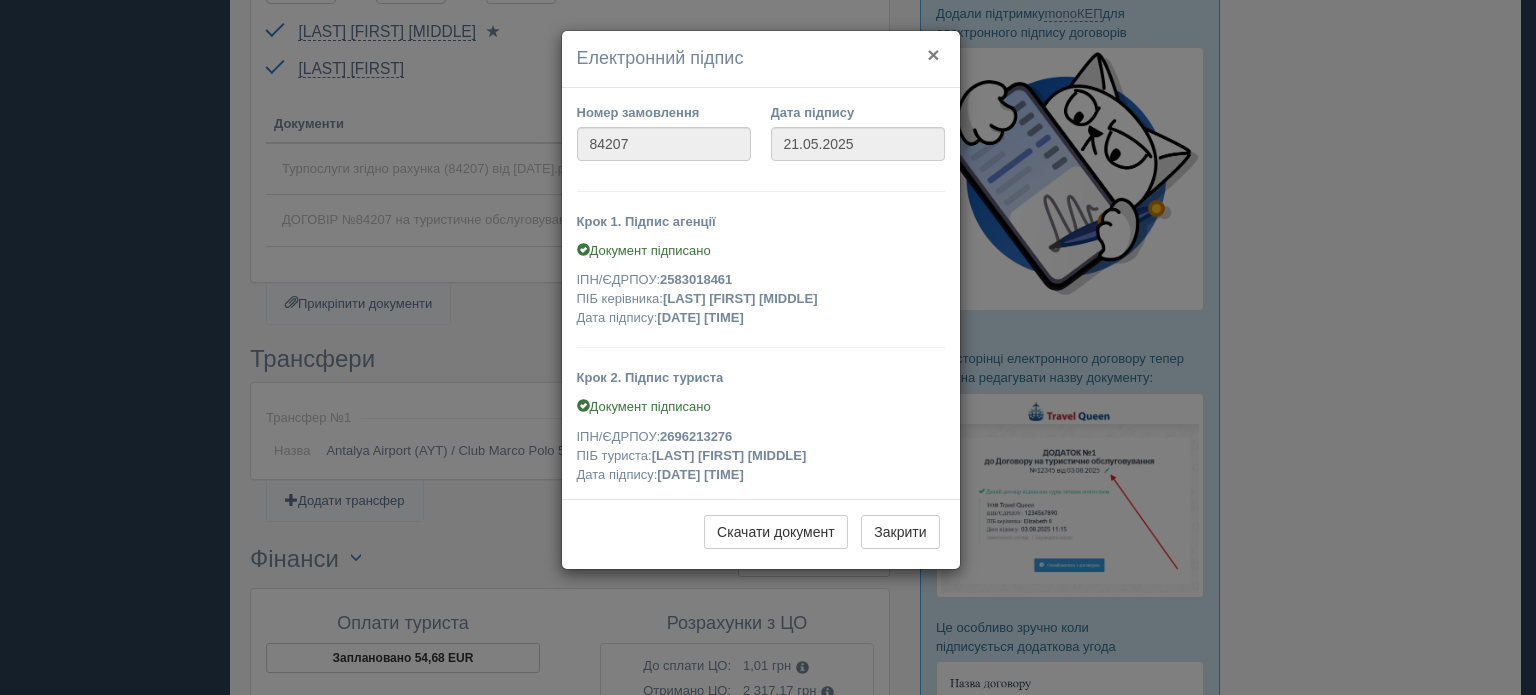 click on "×" at bounding box center (933, 54) 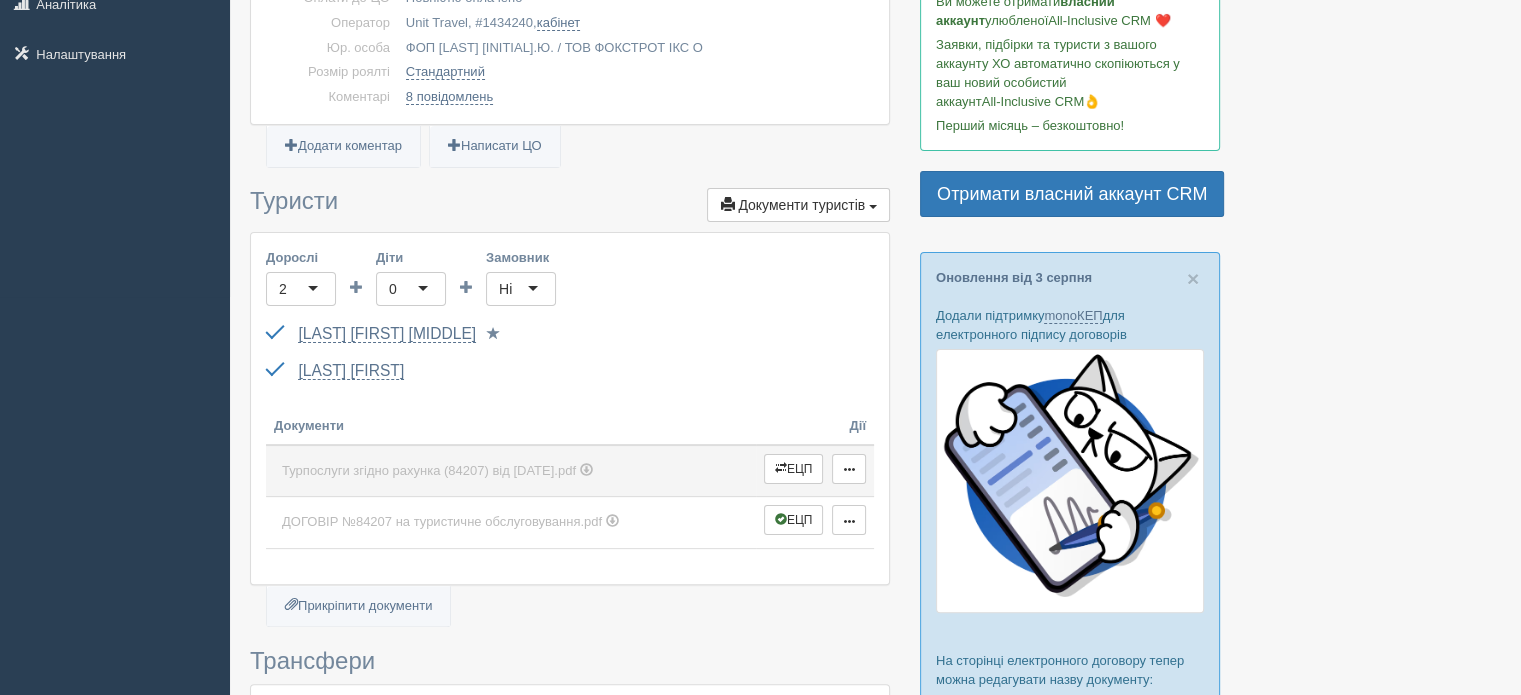 scroll, scrollTop: 0, scrollLeft: 0, axis: both 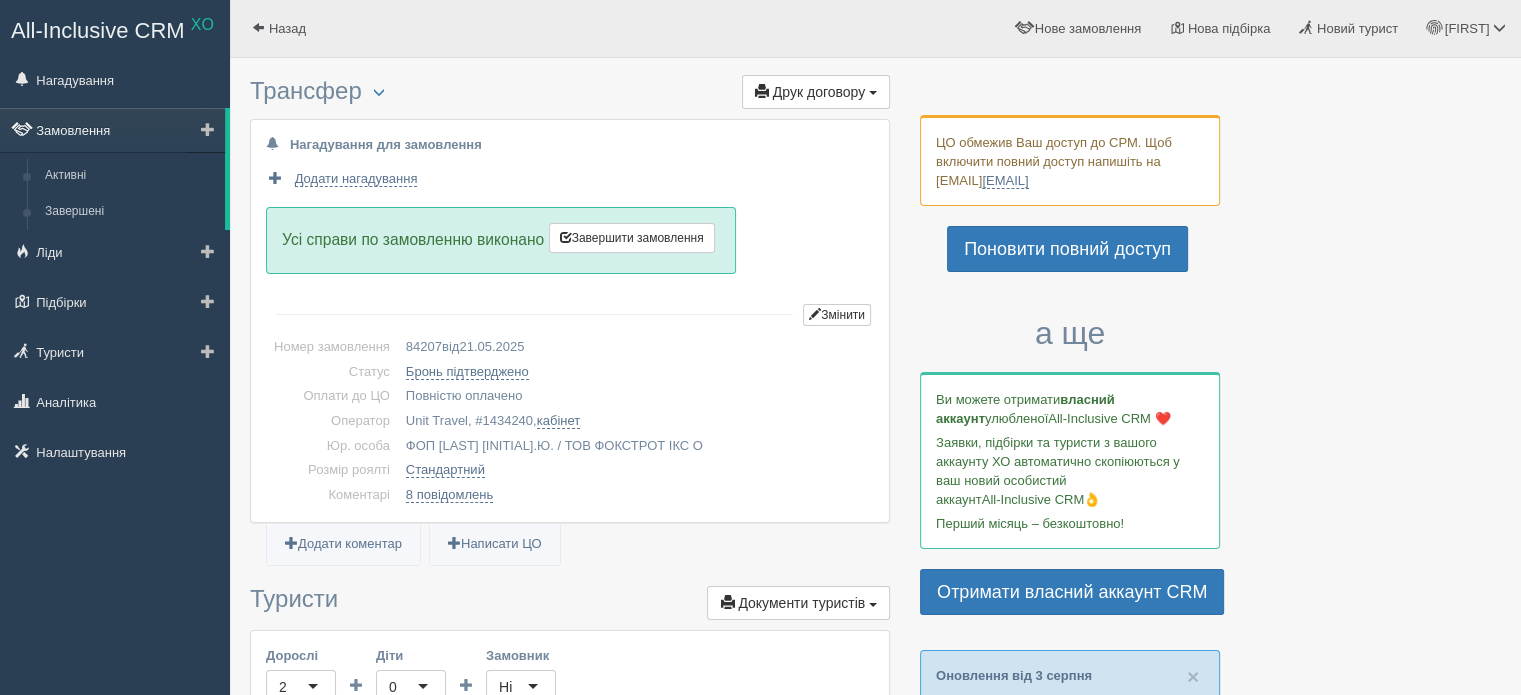 click on "Замовлення" at bounding box center [112, 130] 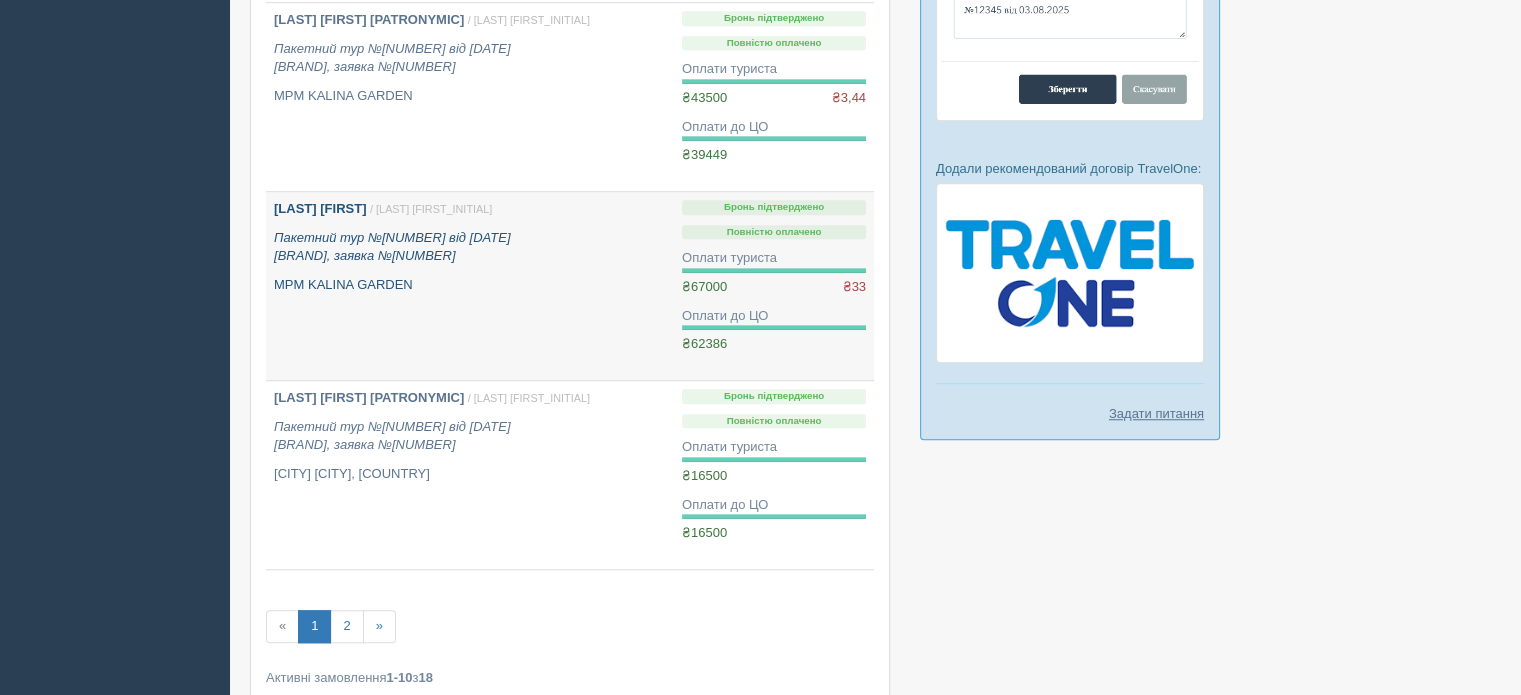 scroll, scrollTop: 1609, scrollLeft: 0, axis: vertical 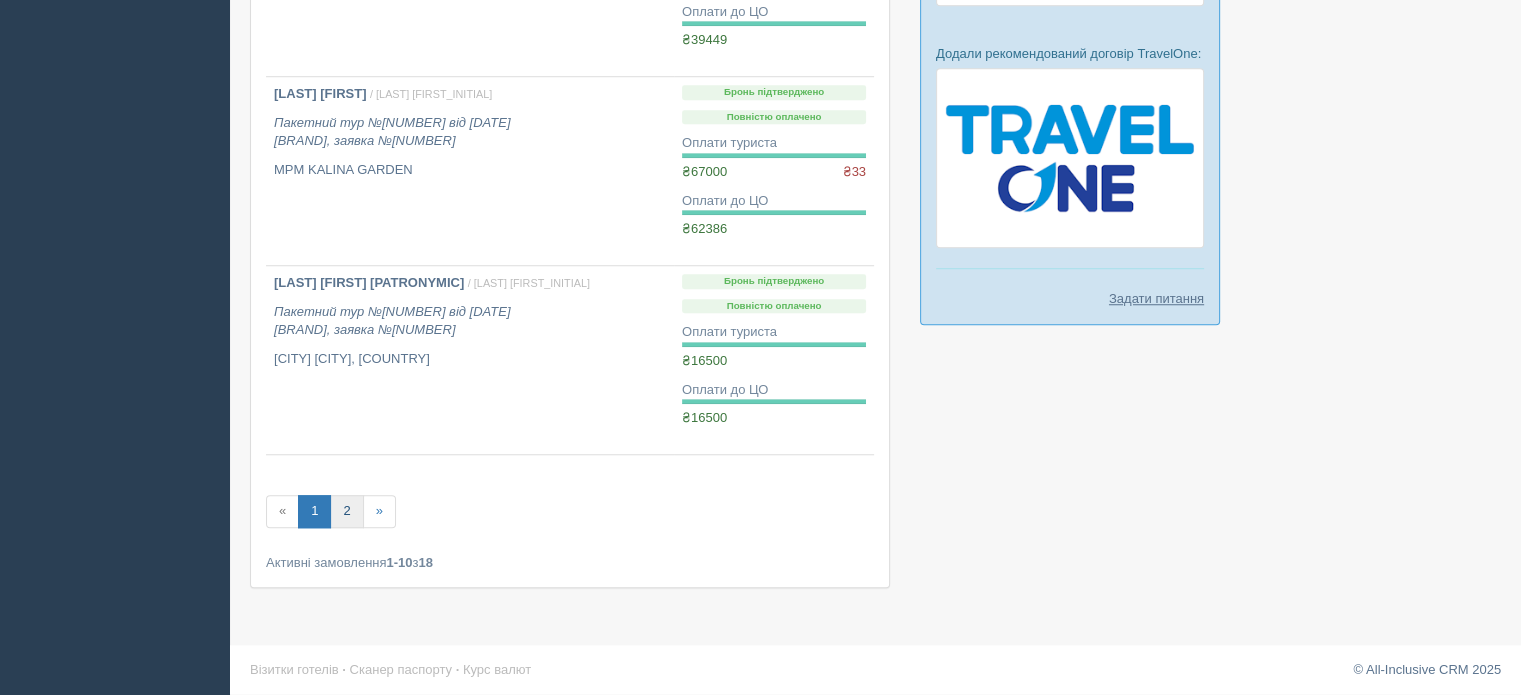 click on "2" at bounding box center [346, 511] 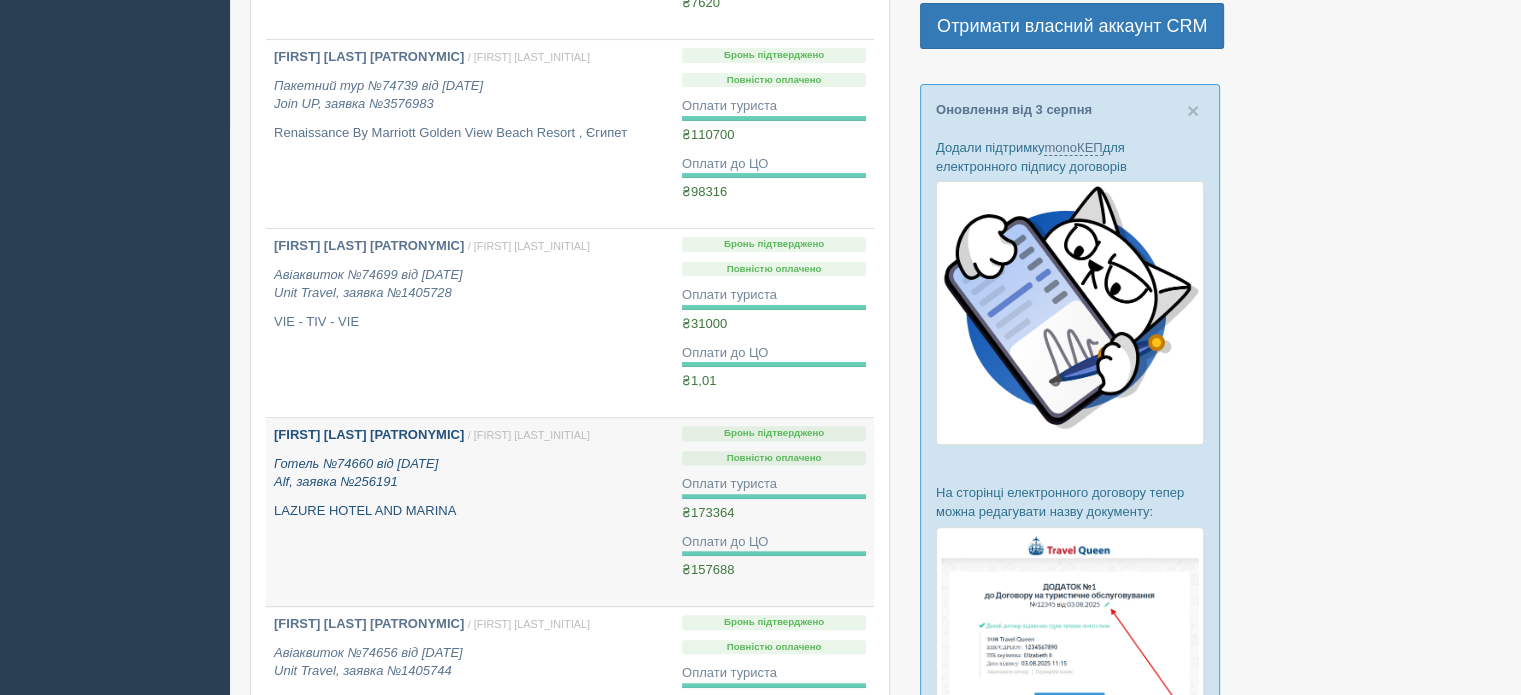 scroll, scrollTop: 0, scrollLeft: 0, axis: both 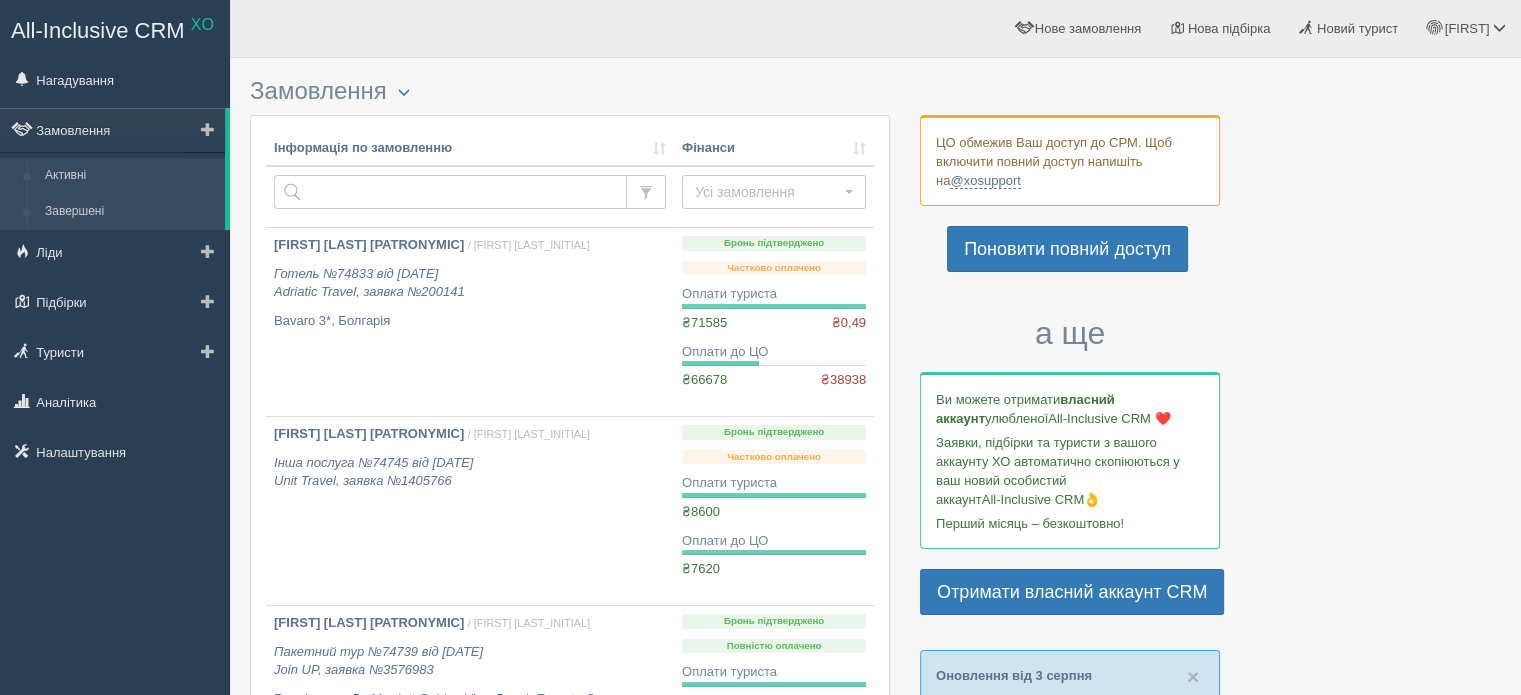 click on "Завершені" at bounding box center [130, 212] 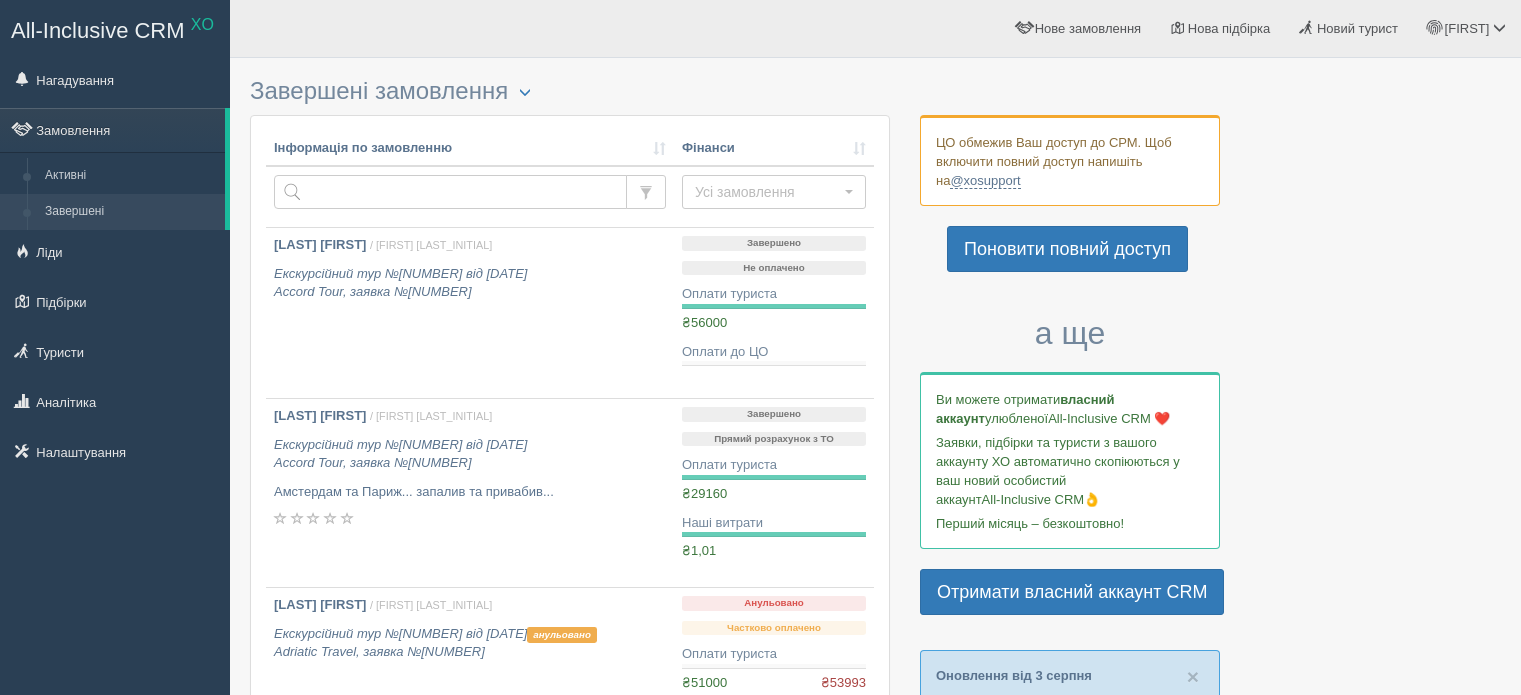 scroll, scrollTop: 0, scrollLeft: 0, axis: both 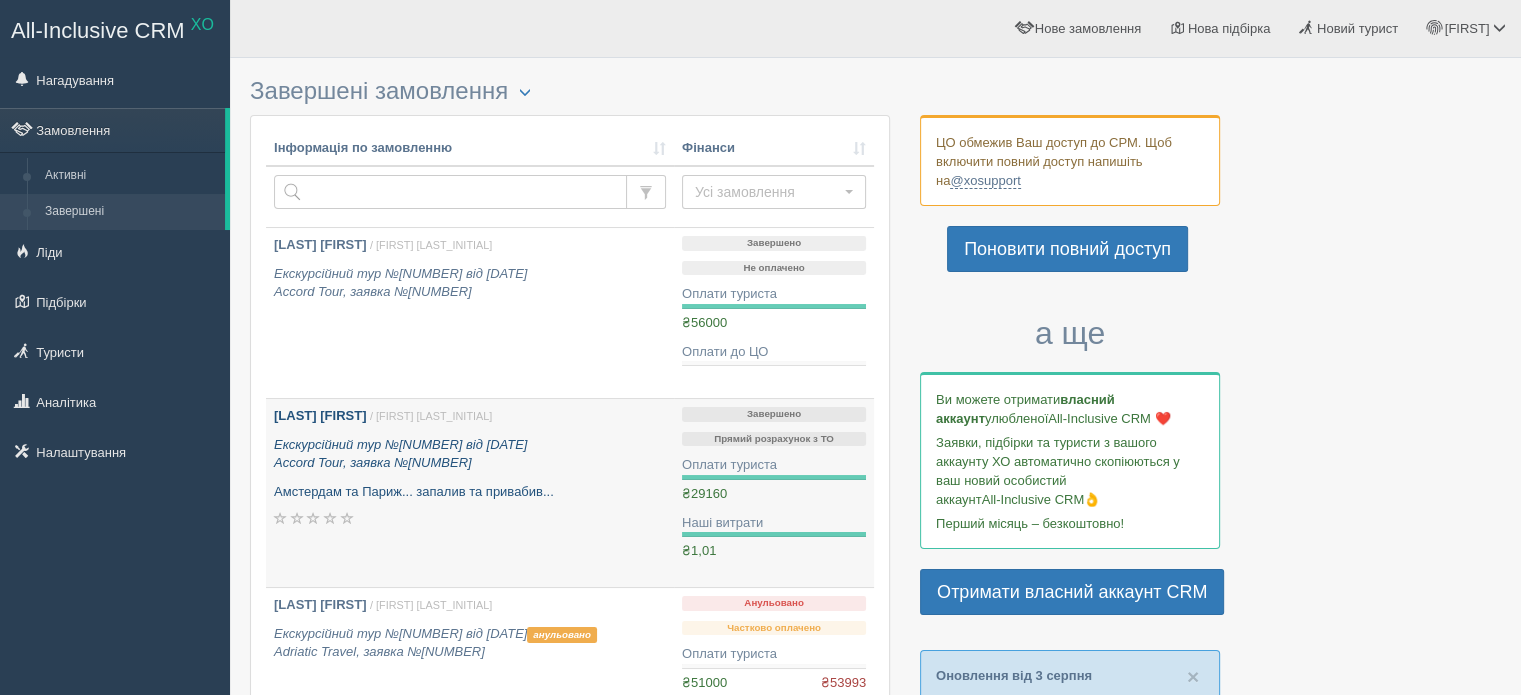 click on "Екскурсійний тур №[NUMBER] від [DATE]
Accord Tour, заявка №[NUMBER]" at bounding box center (400, 454) 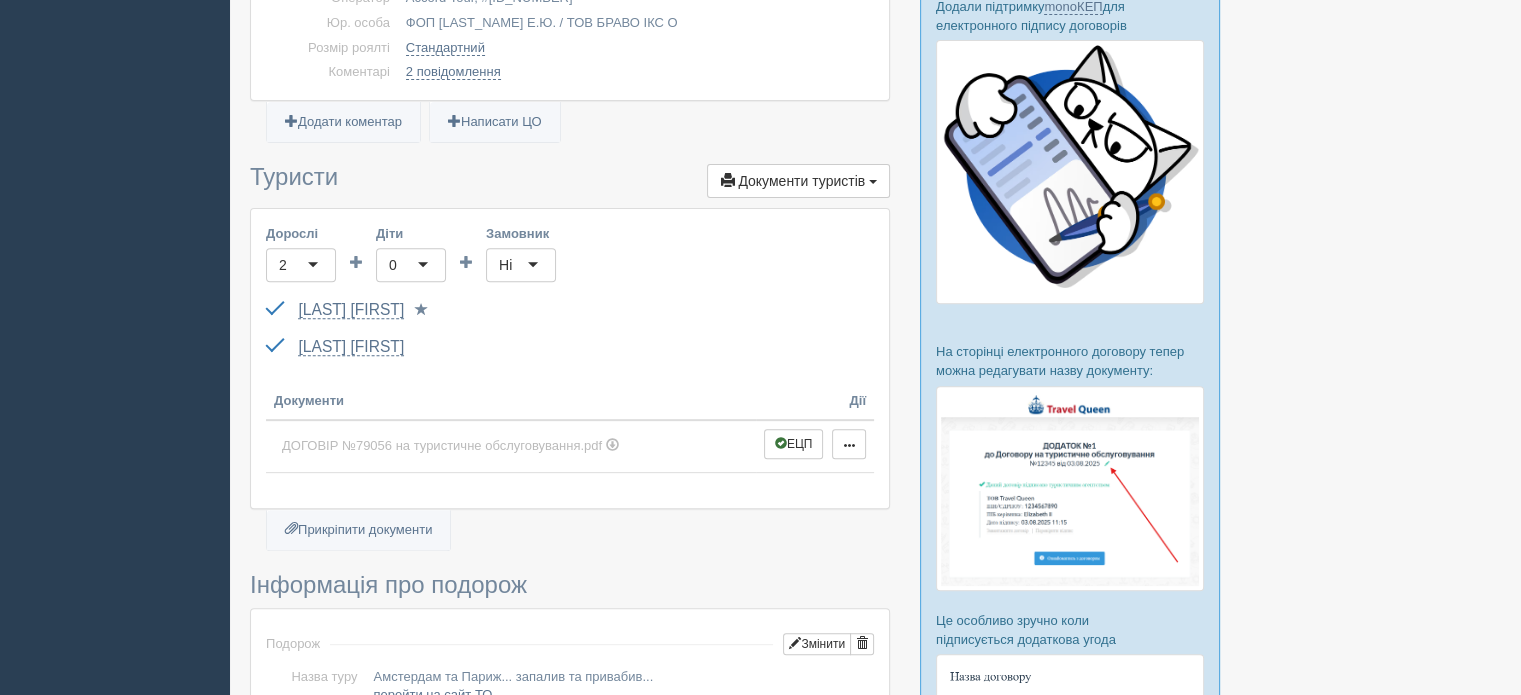 scroll, scrollTop: 800, scrollLeft: 0, axis: vertical 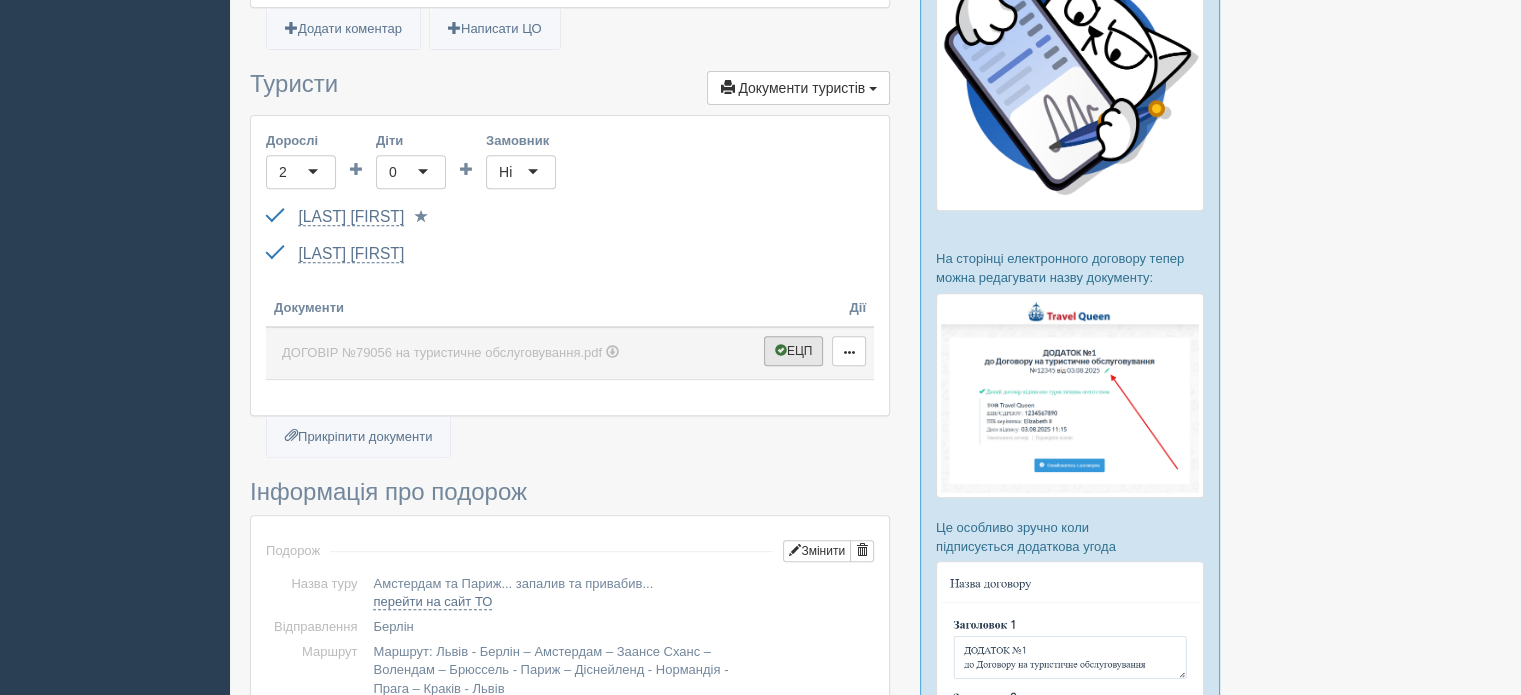 click on "ЕЦП" at bounding box center [794, 351] 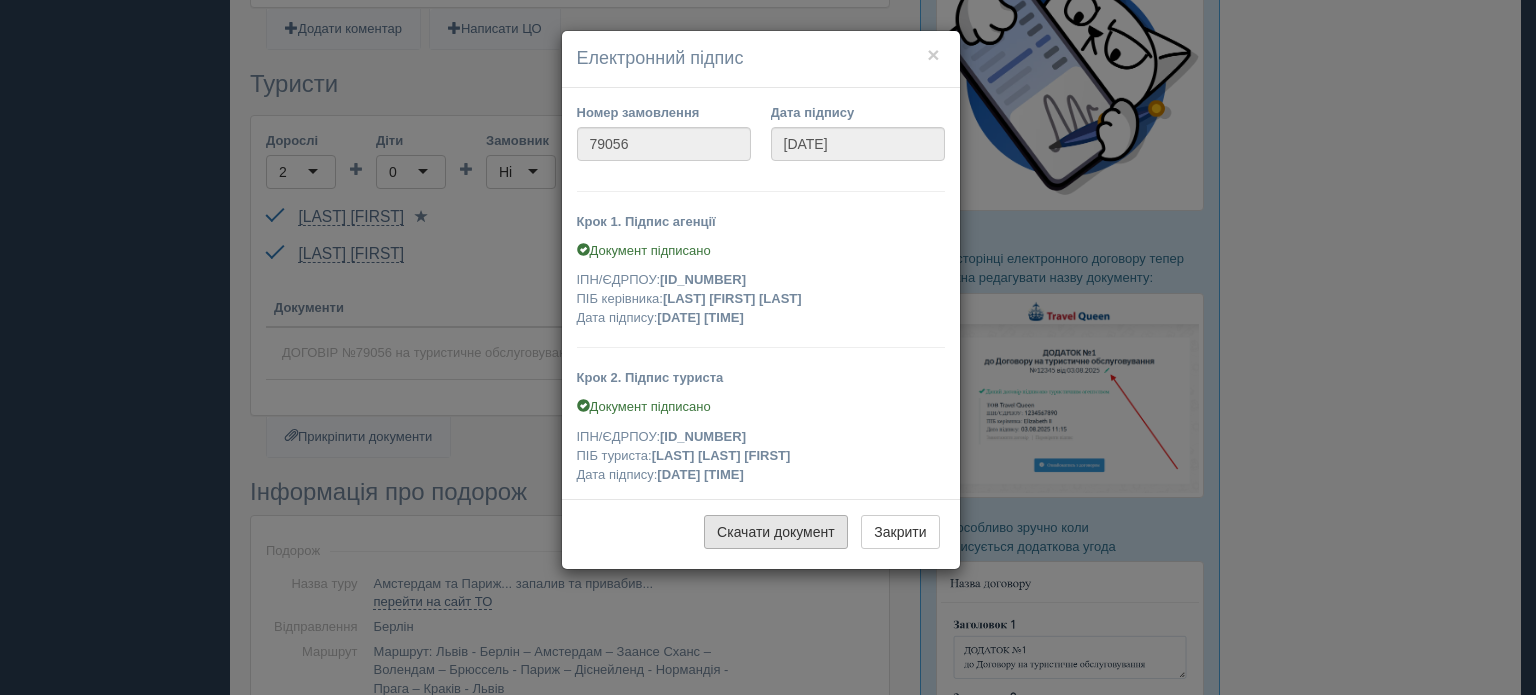 click on "Скачати документ" at bounding box center (776, 532) 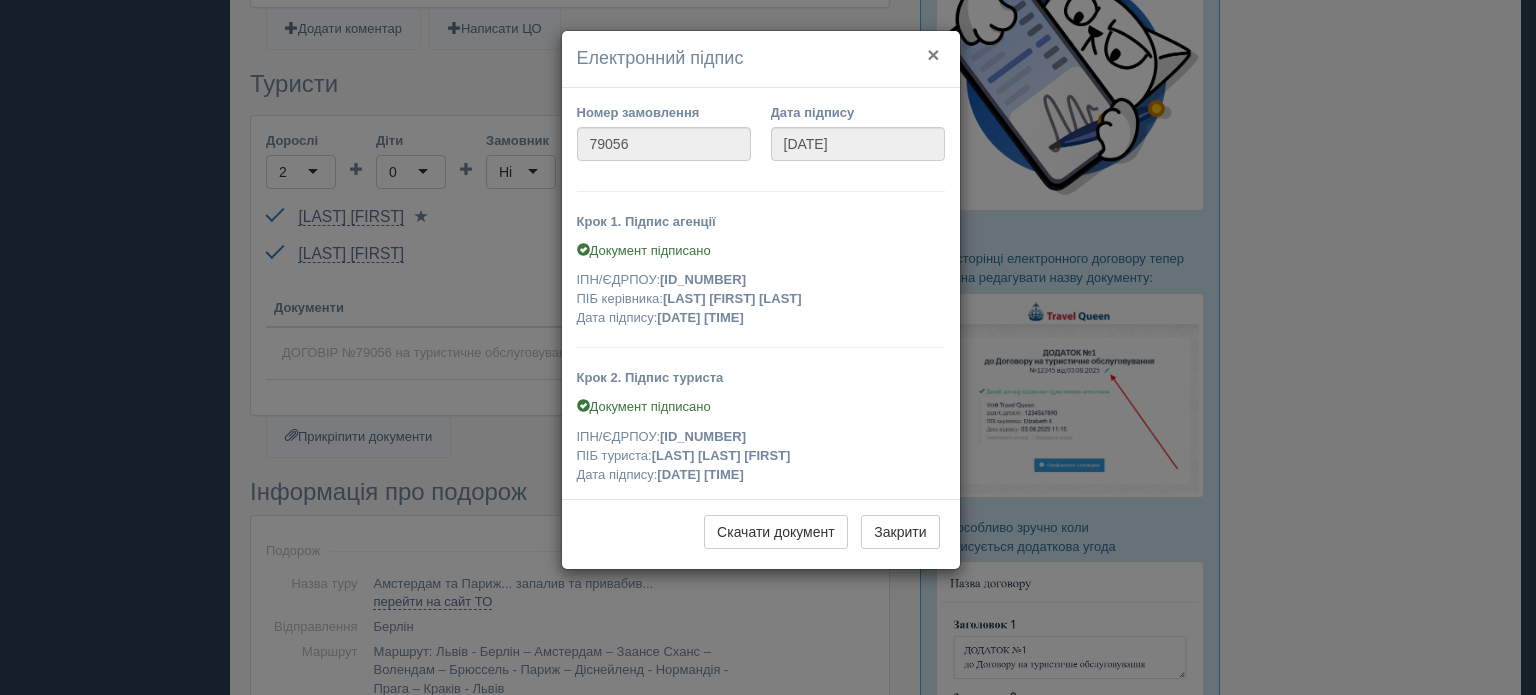 click on "×" at bounding box center (933, 54) 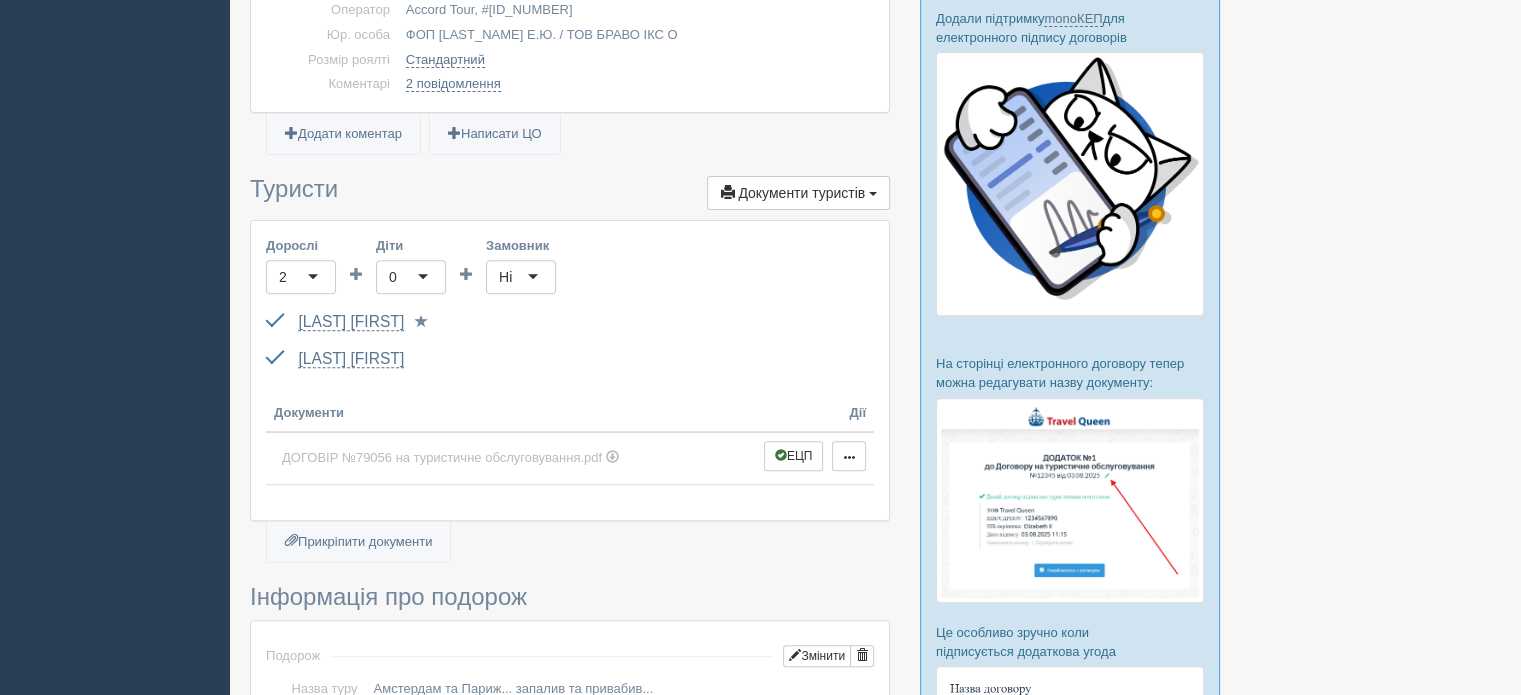 scroll, scrollTop: 900, scrollLeft: 0, axis: vertical 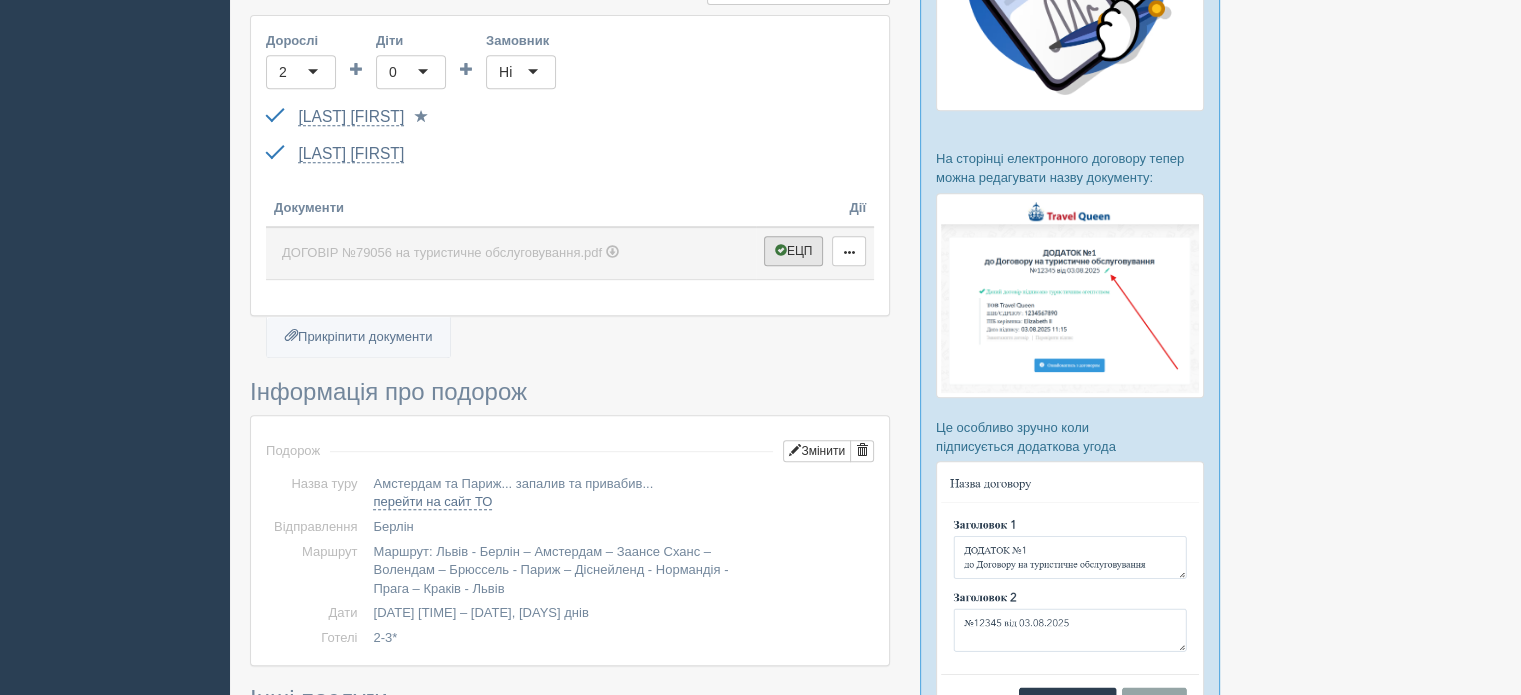 click at bounding box center (781, 250) 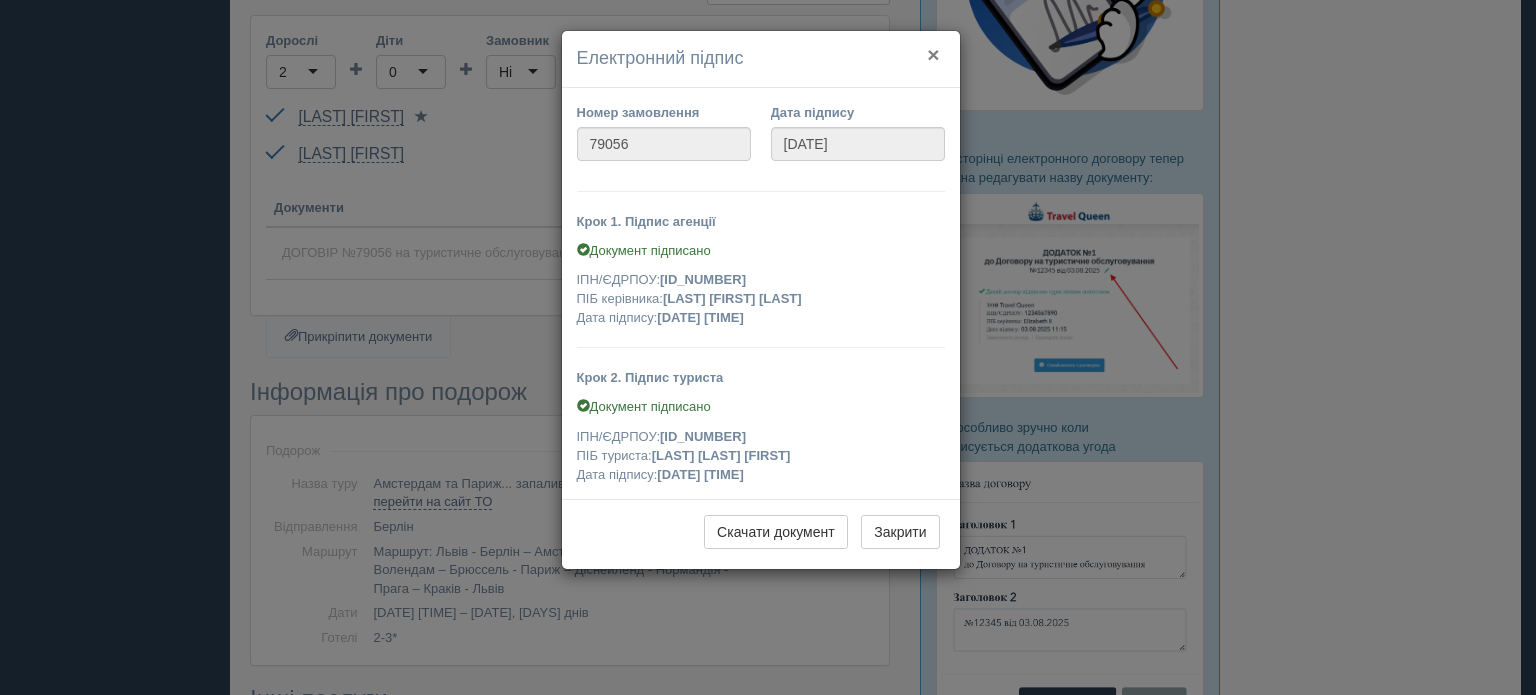 click on "×" at bounding box center (933, 54) 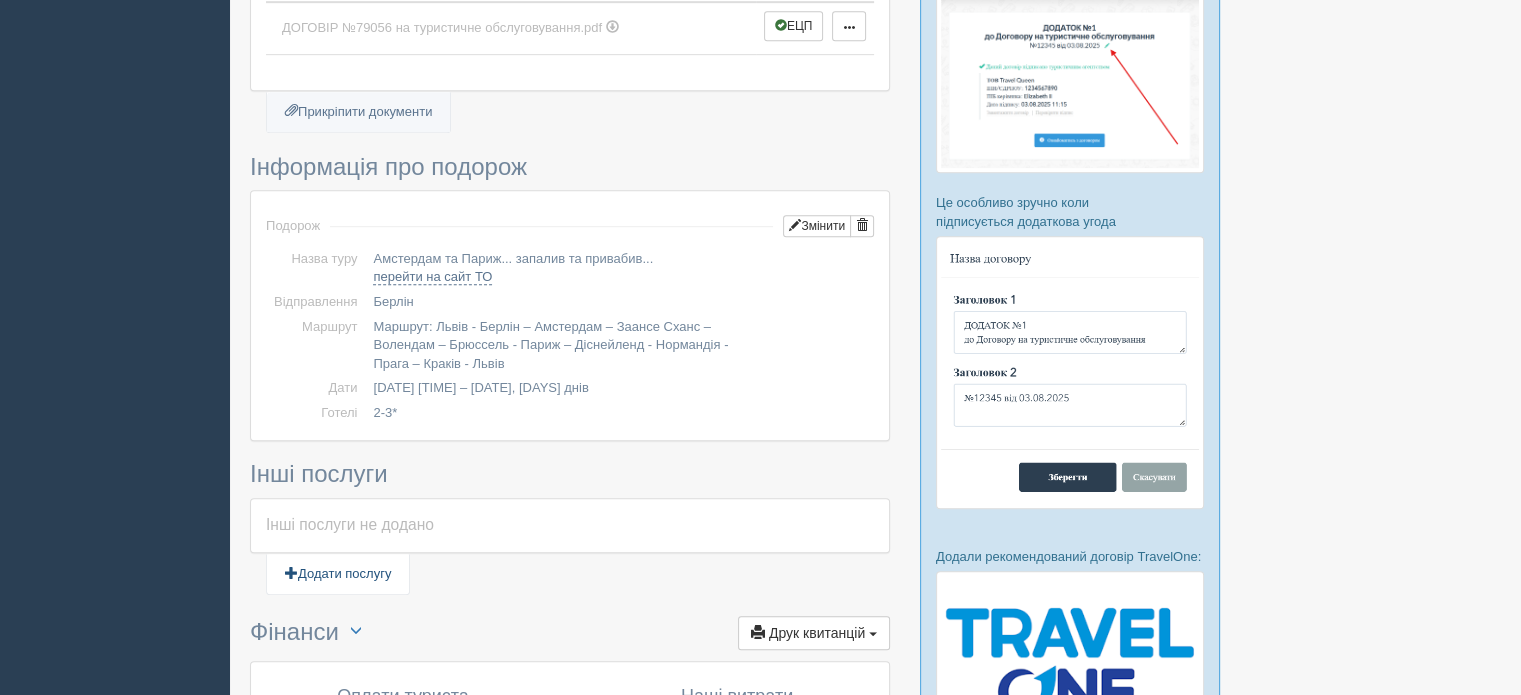 scroll, scrollTop: 625, scrollLeft: 0, axis: vertical 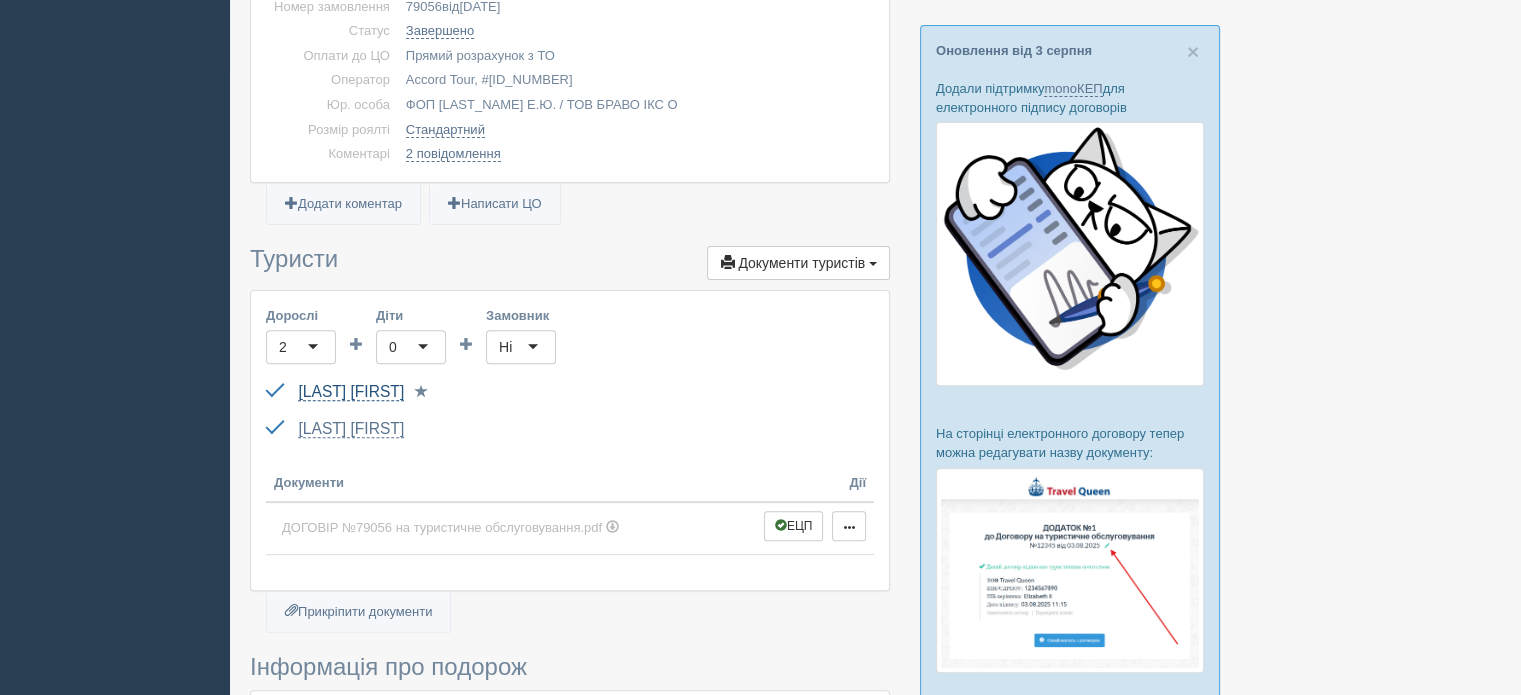 click on "[LAST] [FIRST]" at bounding box center [351, 392] 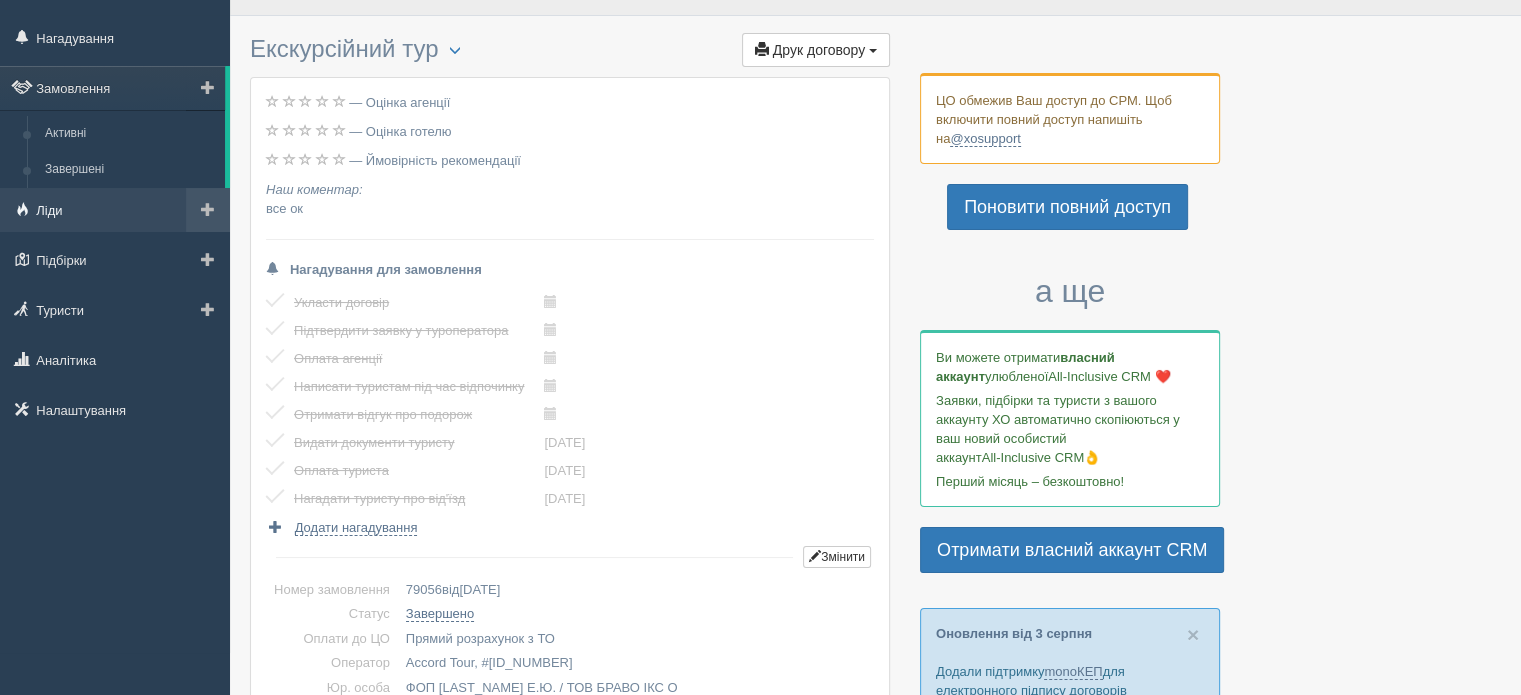 scroll, scrollTop: 0, scrollLeft: 0, axis: both 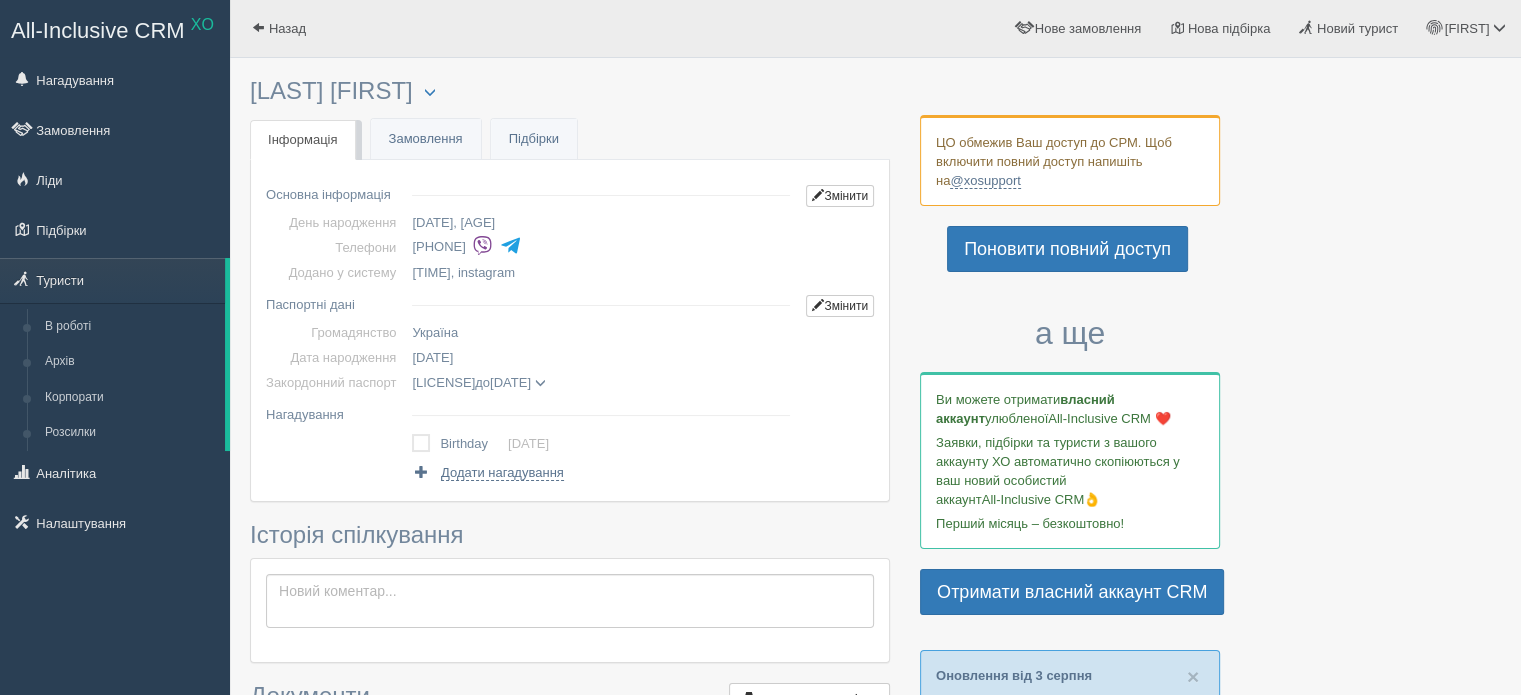 click at bounding box center [482, 245] 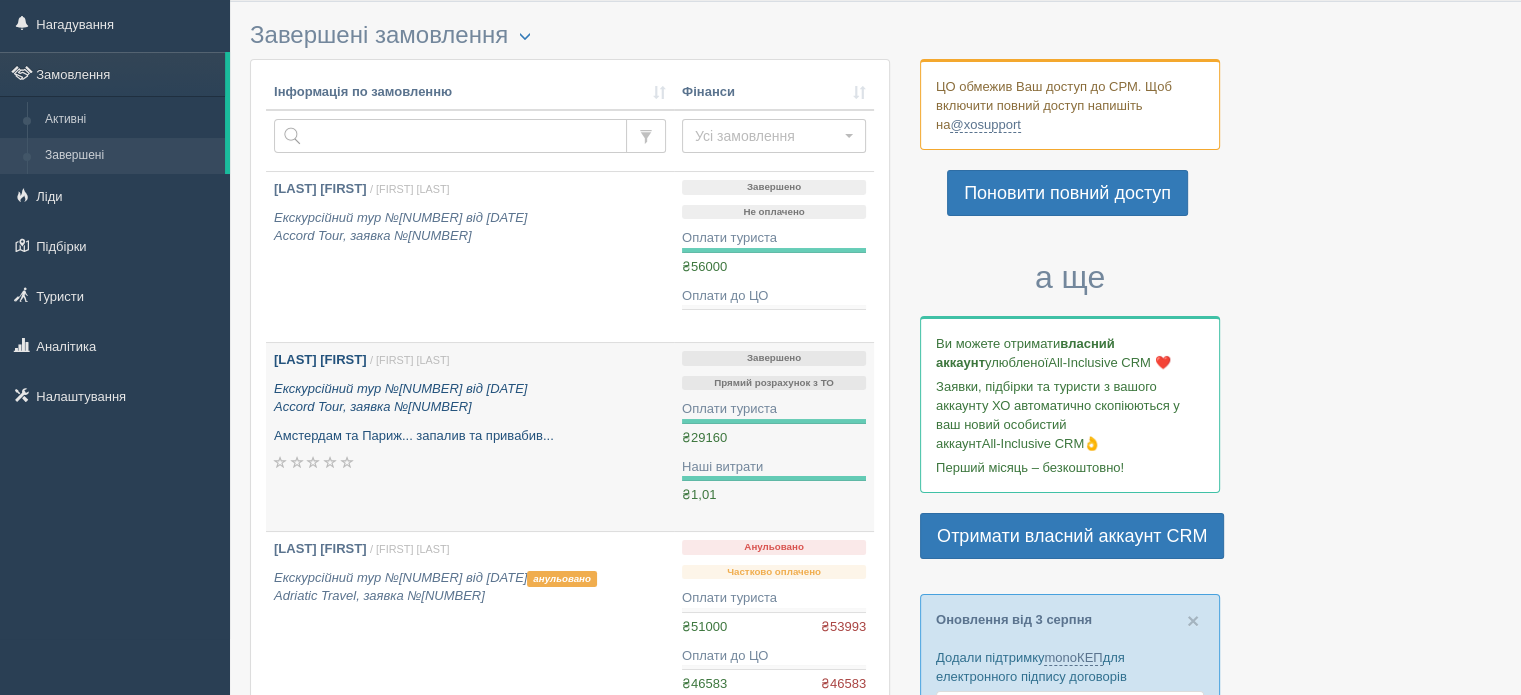 scroll, scrollTop: 0, scrollLeft: 0, axis: both 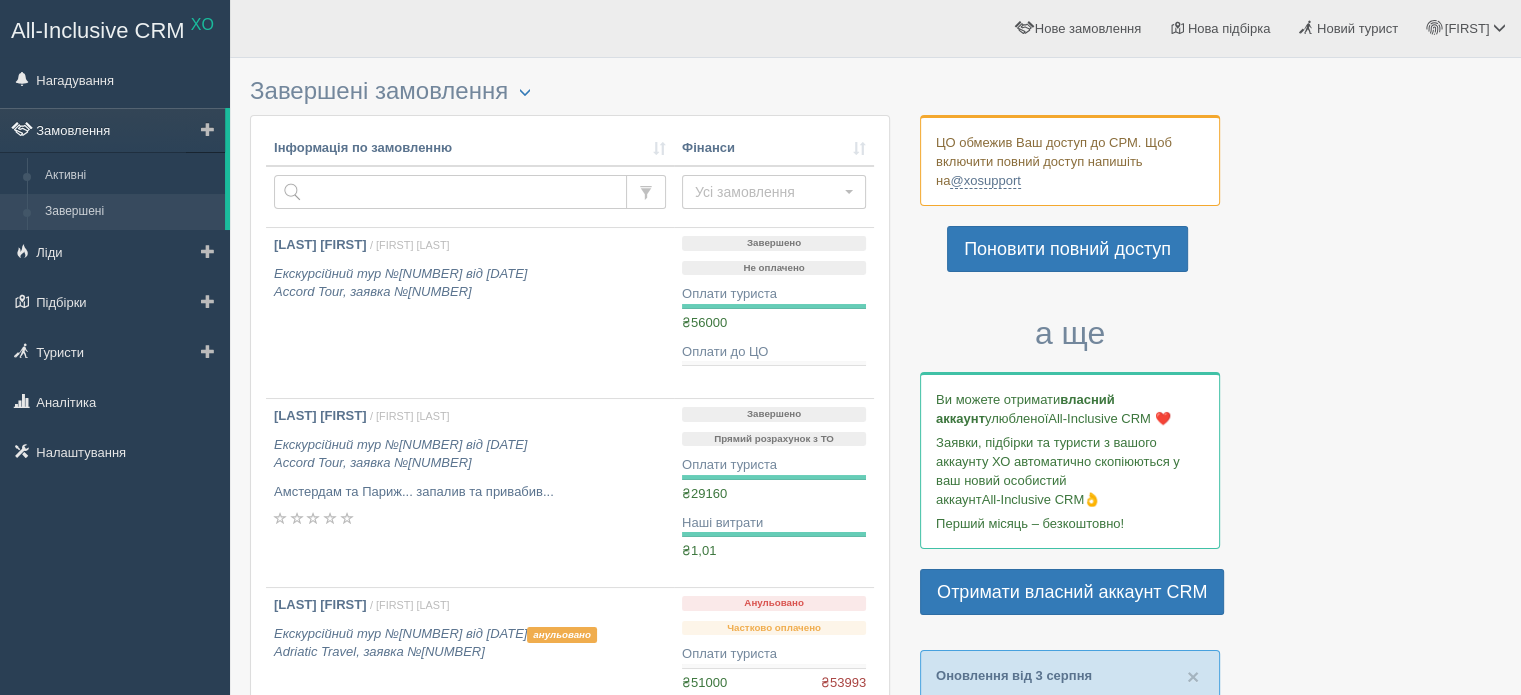 click on "Замовлення" at bounding box center [112, 130] 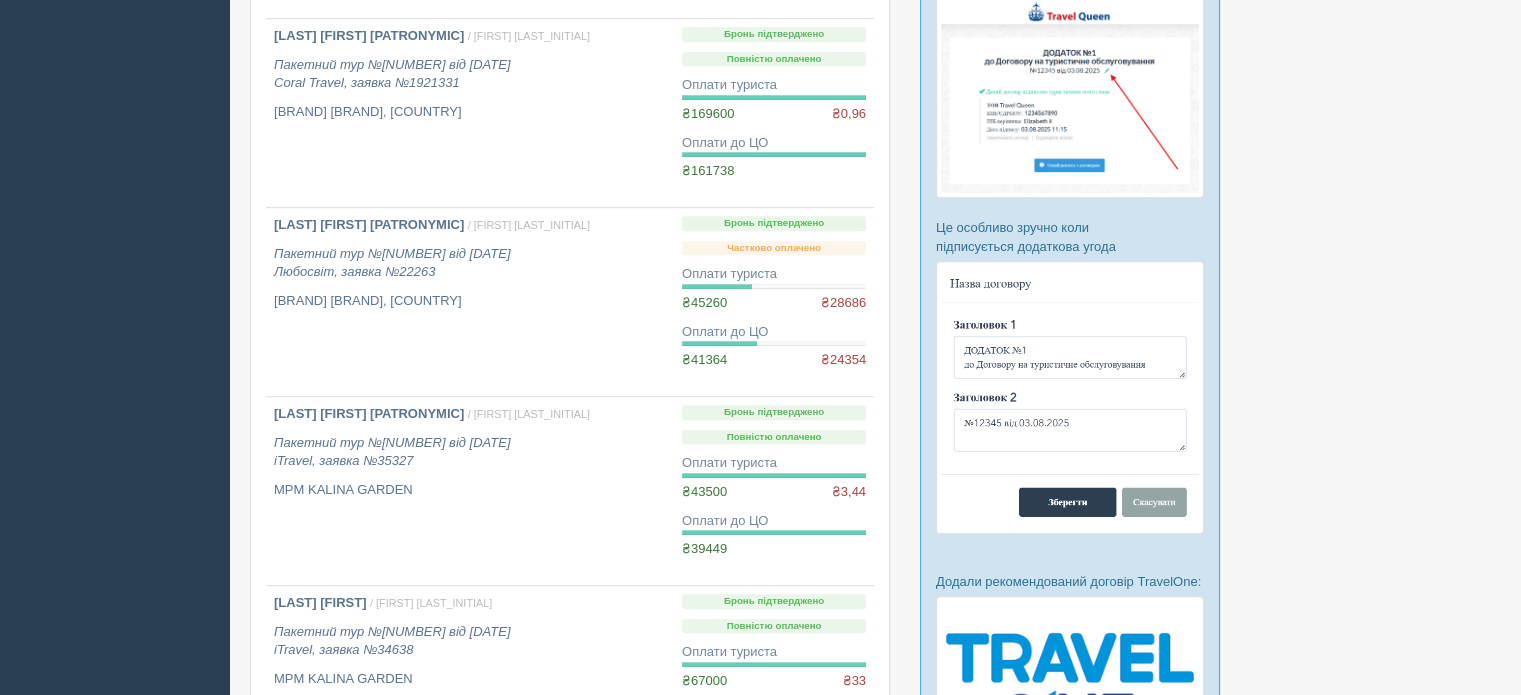 scroll, scrollTop: 1200, scrollLeft: 0, axis: vertical 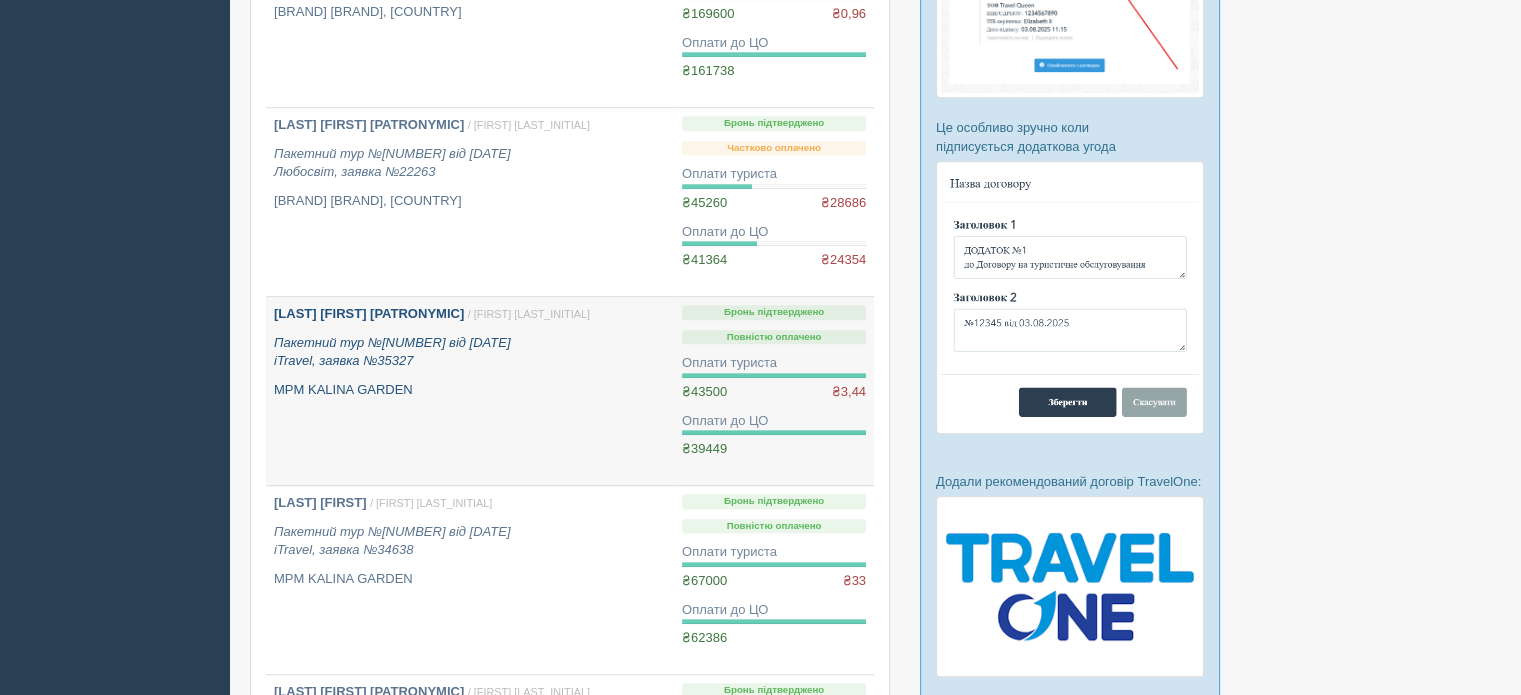 click on "MPM KALINA GARDEN" at bounding box center (470, 390) 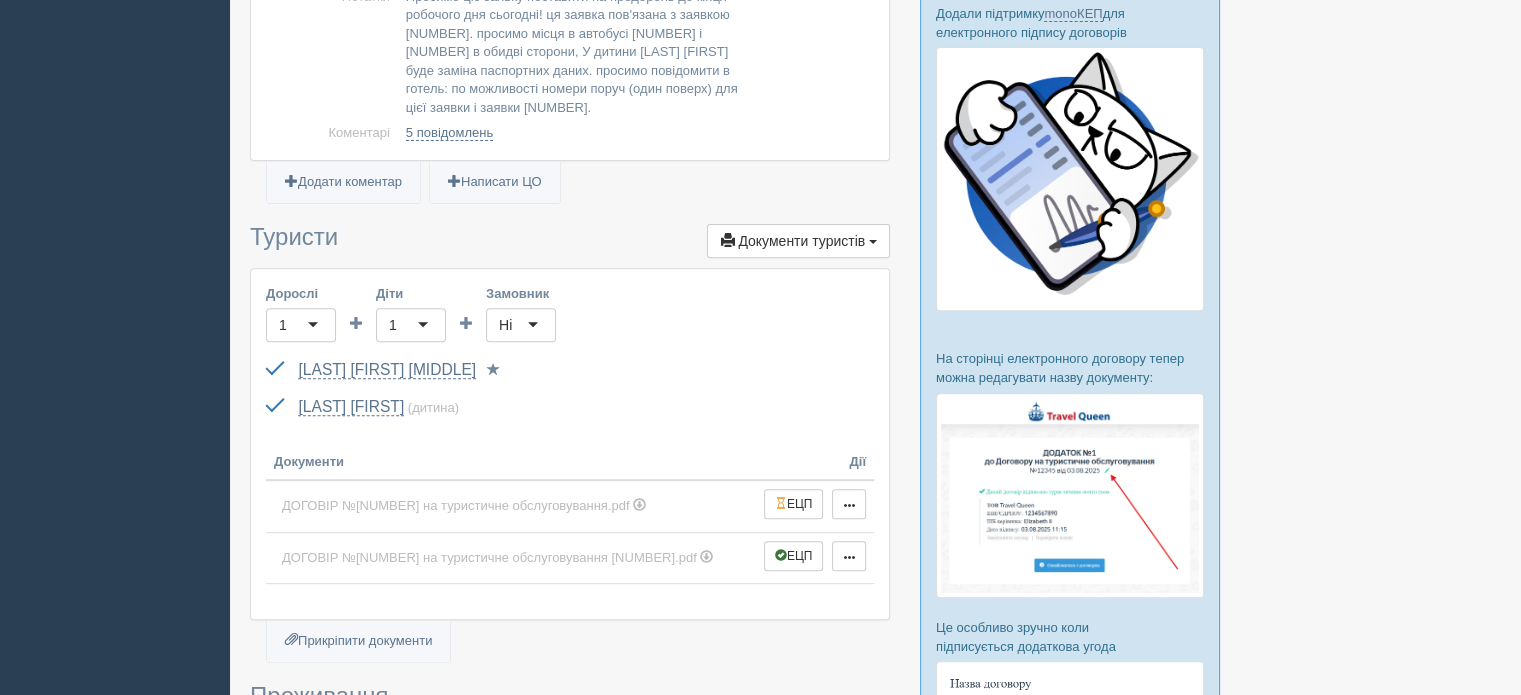 scroll, scrollTop: 900, scrollLeft: 0, axis: vertical 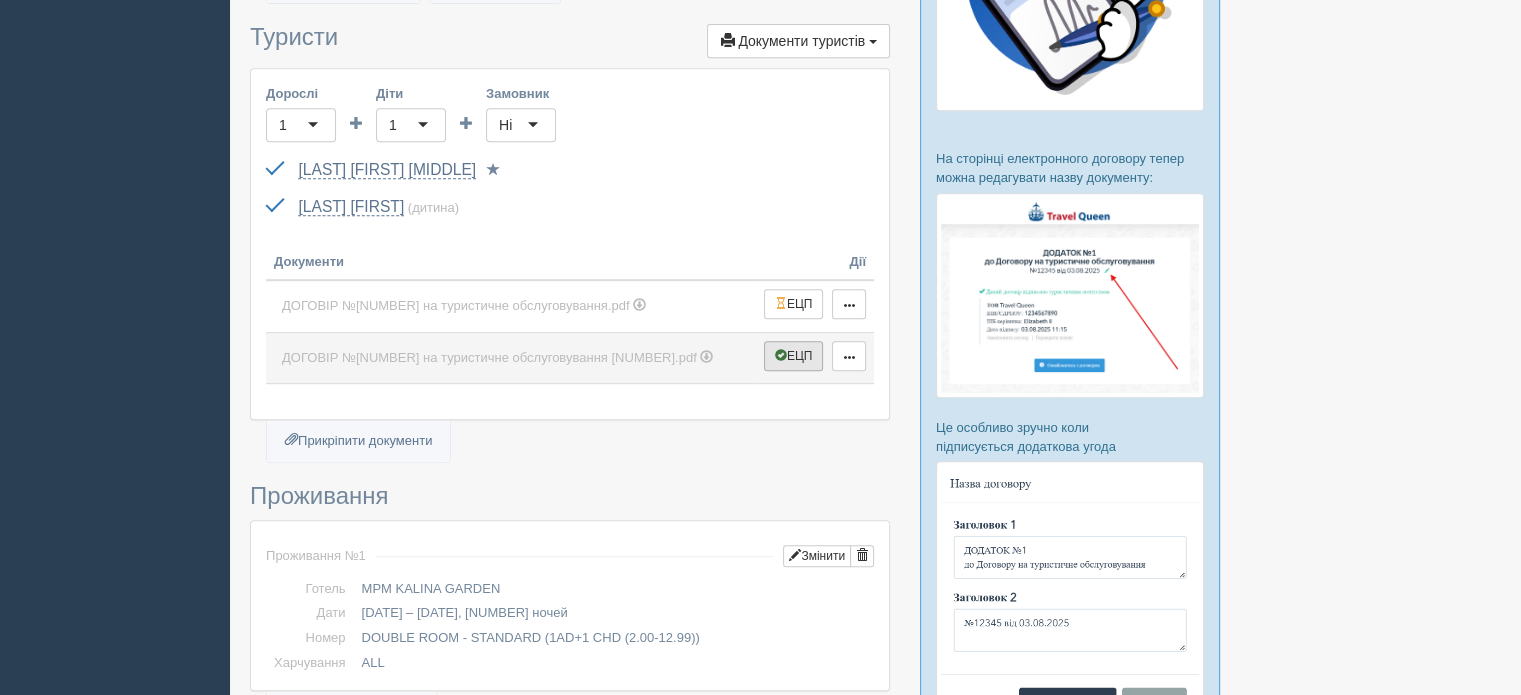click on "ЕЦП" at bounding box center (794, 356) 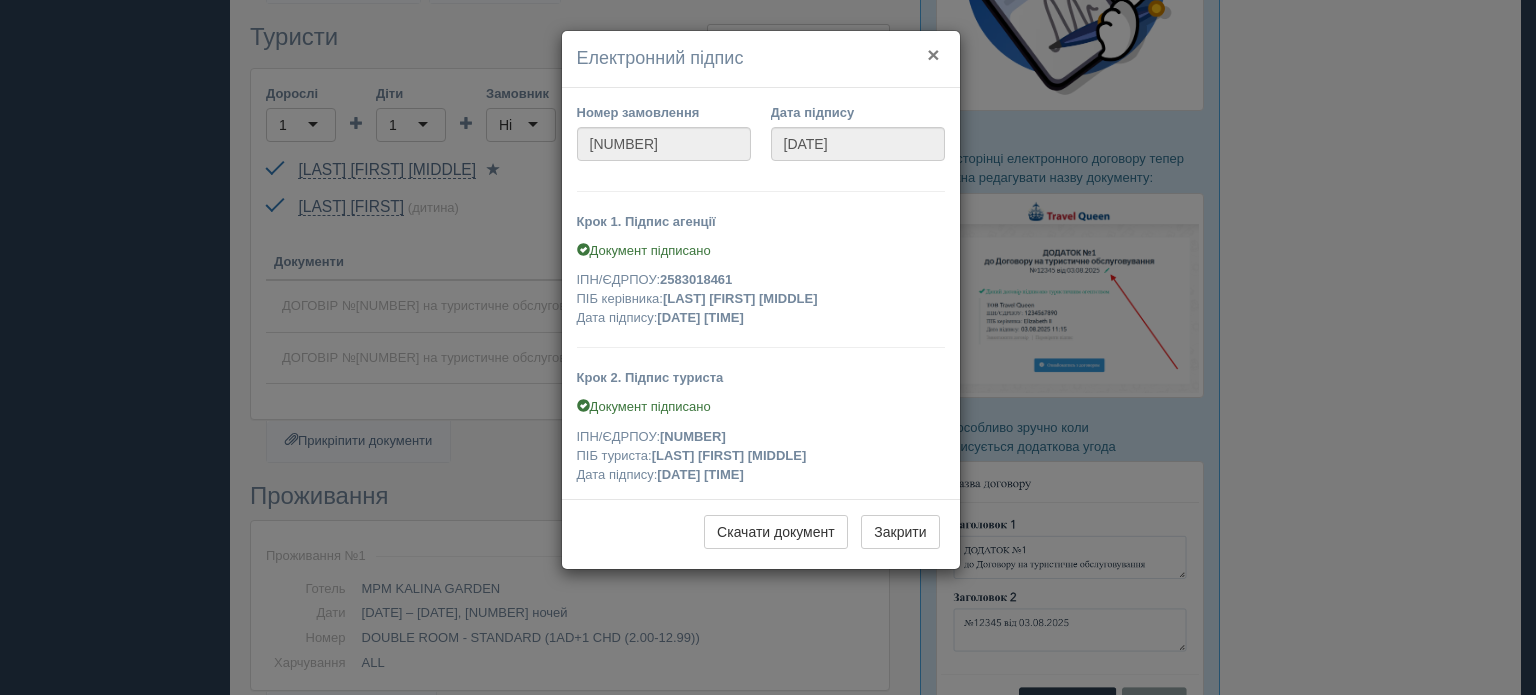 click on "×" at bounding box center (933, 54) 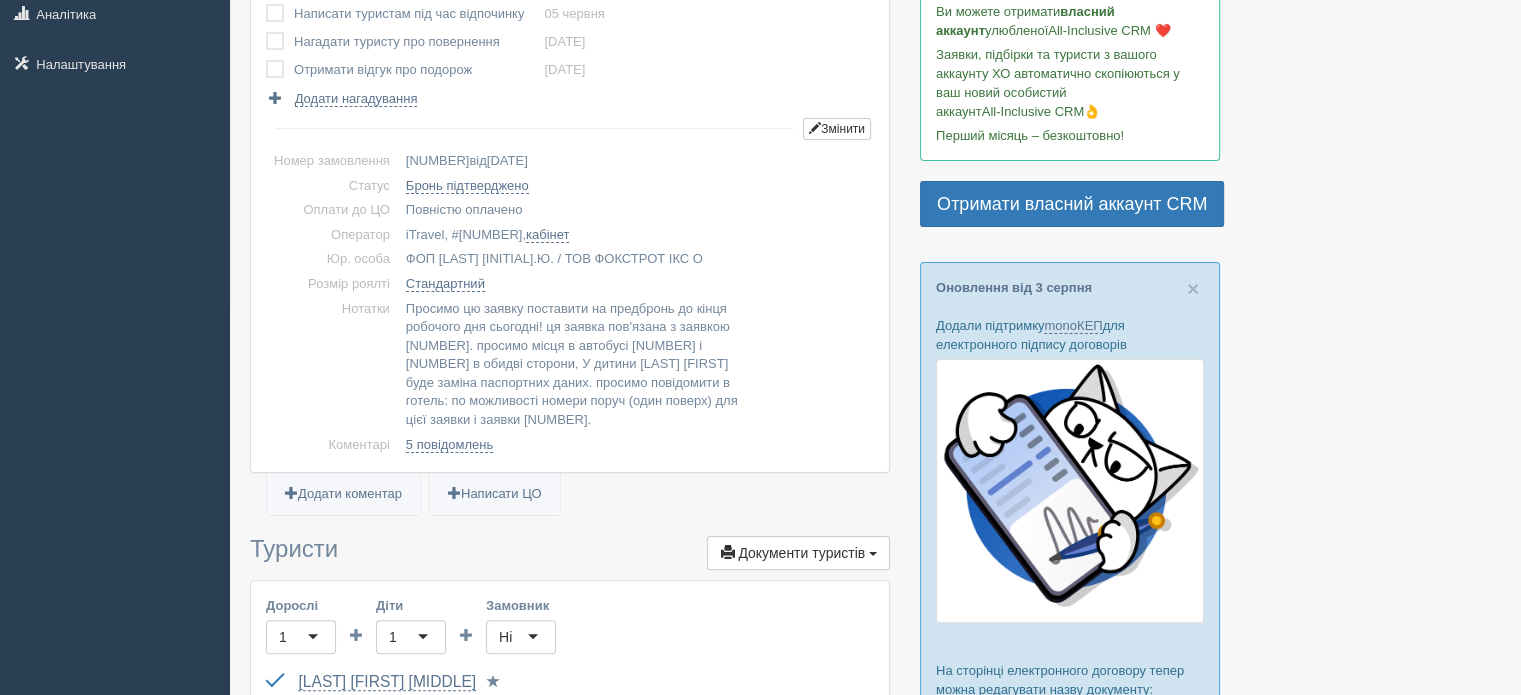scroll, scrollTop: 100, scrollLeft: 0, axis: vertical 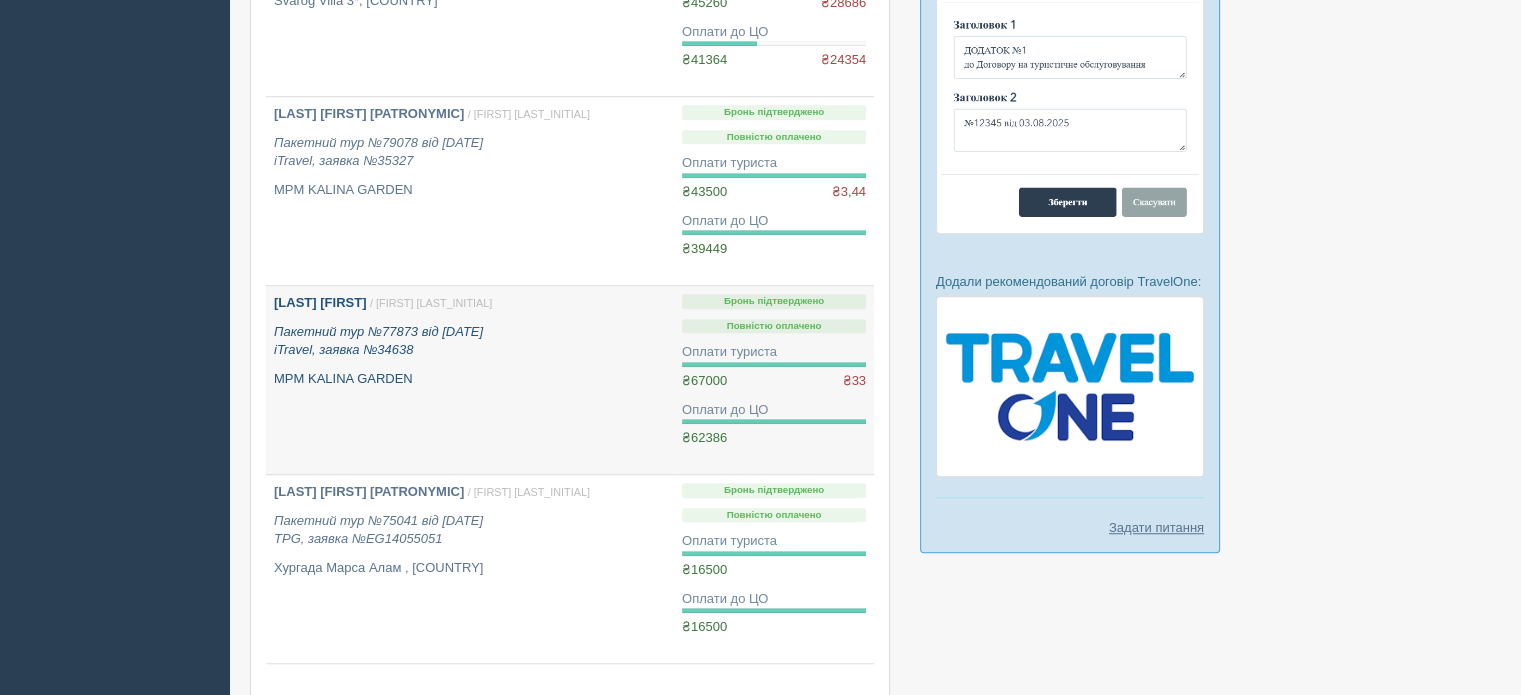 click on "Пакетний тур №77873 від [DATE] iTravel, заявка №34638" at bounding box center (470, 341) 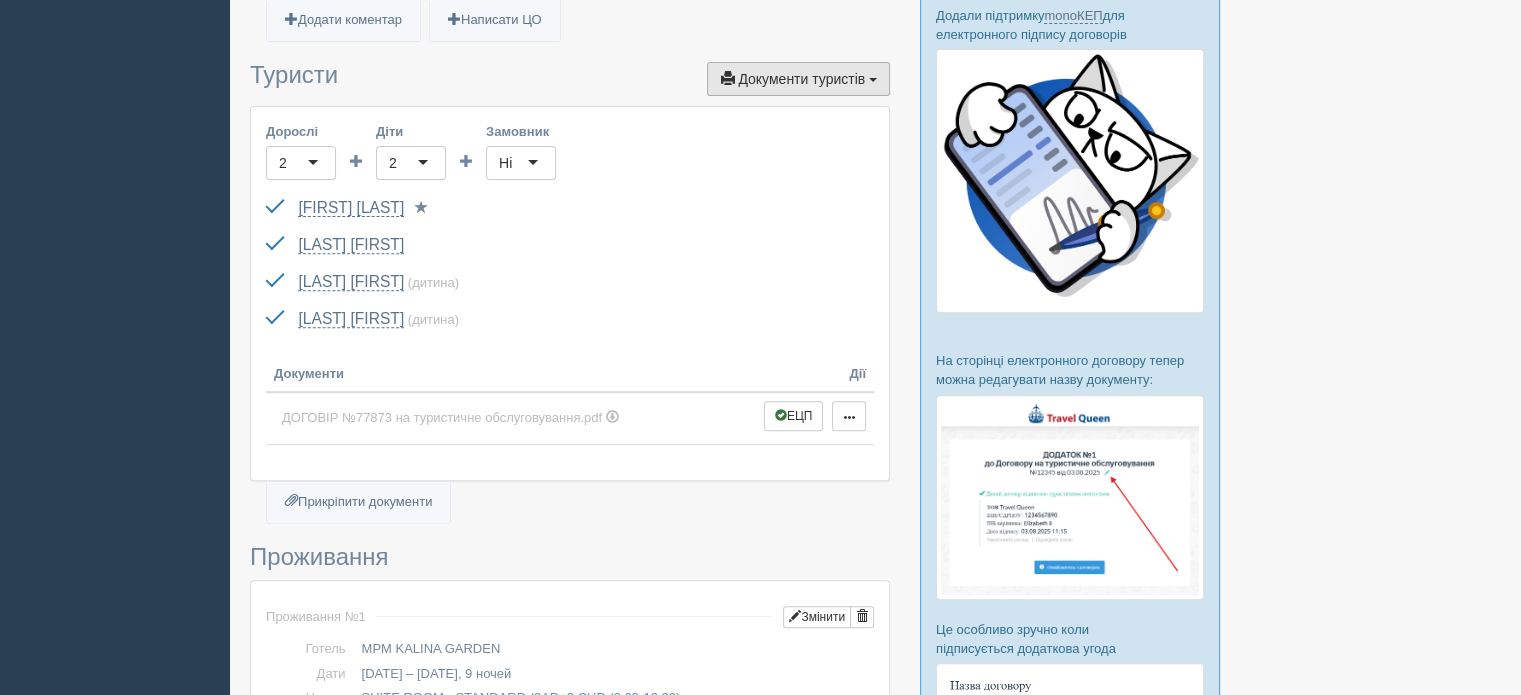 scroll, scrollTop: 800, scrollLeft: 0, axis: vertical 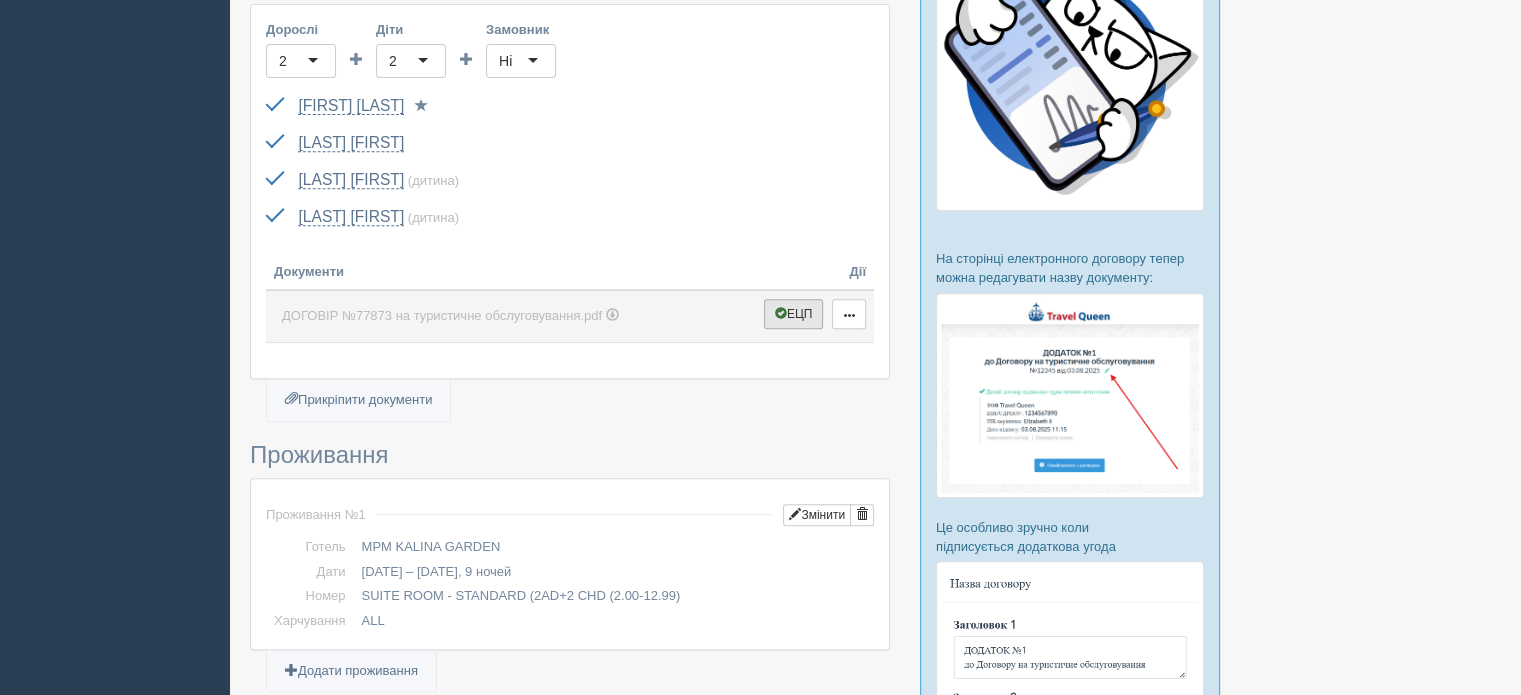click on "ЕЦП" at bounding box center [794, 314] 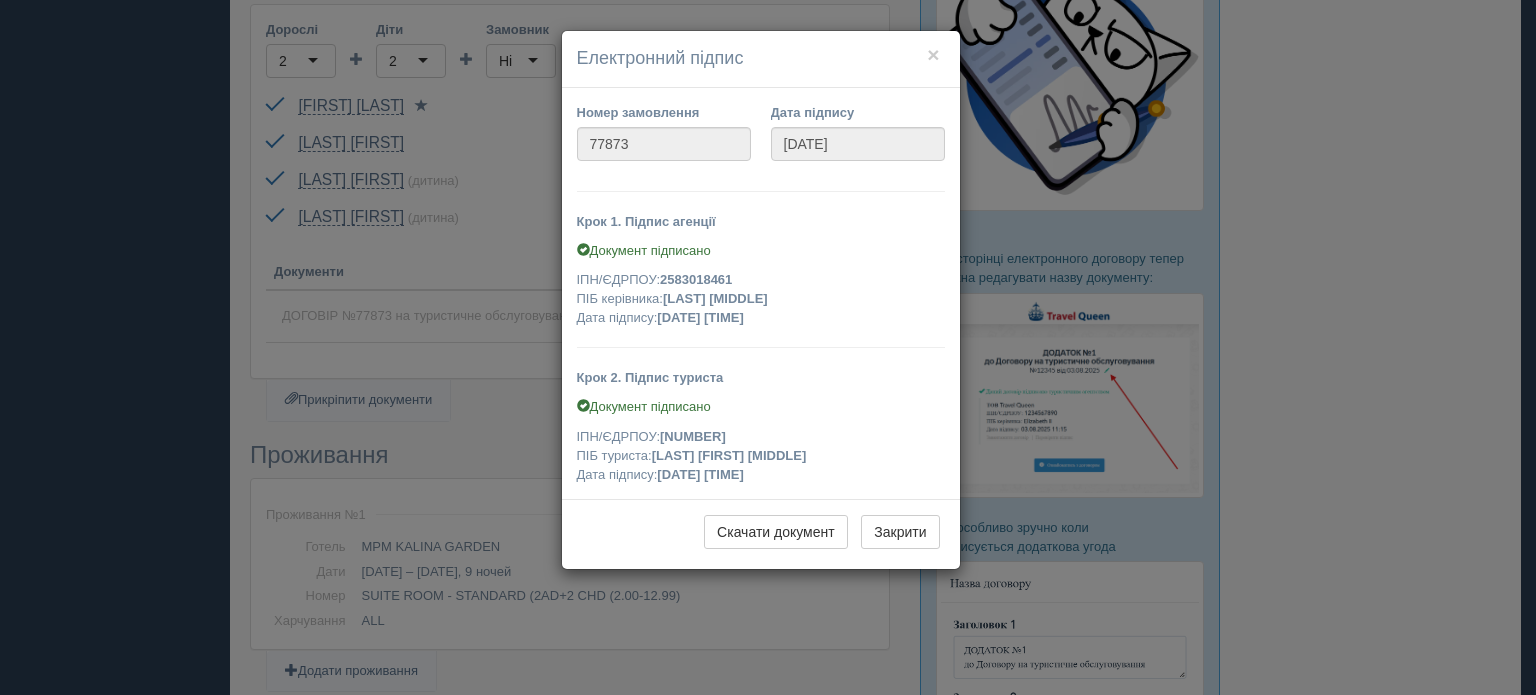 click on "×
Електронний підпис
Номер замовлення
77873
Дата підпису
[DATE]
Крок 1. Підпис агенції
Документ підписано
ІПН/ЄДРПОУ:  [NUMBER]
ПІБ керівника:  [LAST]   [FIRST] [MIDDLE]
Дата підпису:  [DATE] [TIME]
Крок 2. Підпис туриста
Документ підписано
ІПН/ЄДРПОУ:  [NUMBER]
ПІБ туриста:  [LAST]   [FIRST] [MIDDLE]
Дата підпису:  [DATE] [TIME]
Скачати документ
Закрити" at bounding box center (768, 347) 